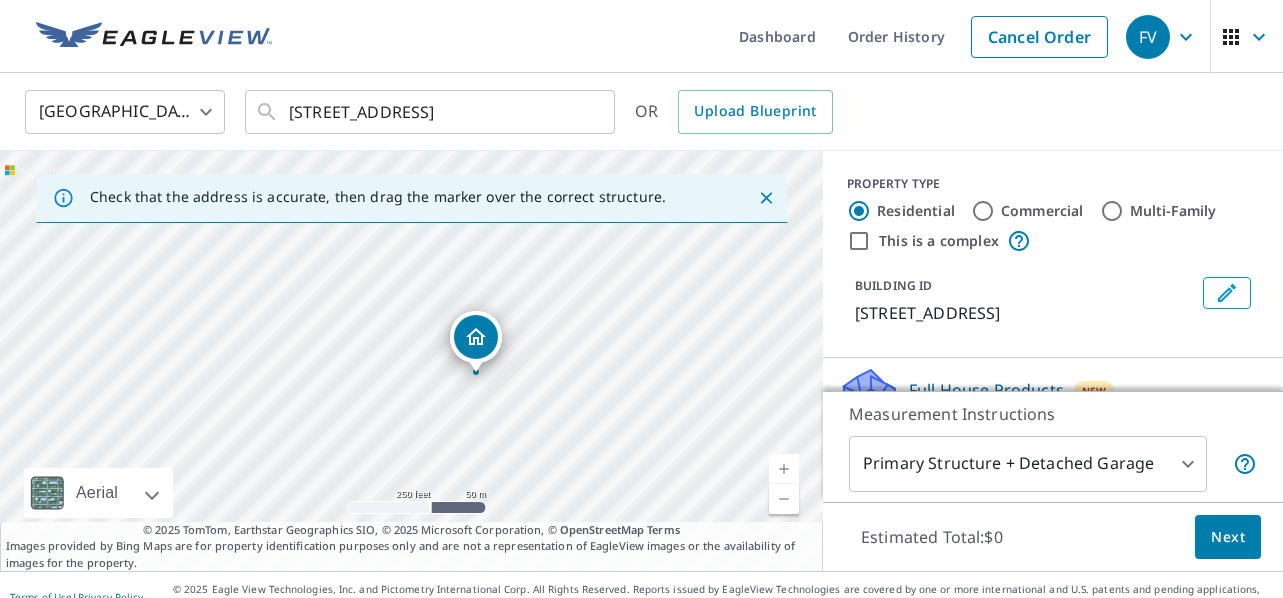 scroll, scrollTop: 0, scrollLeft: 0, axis: both 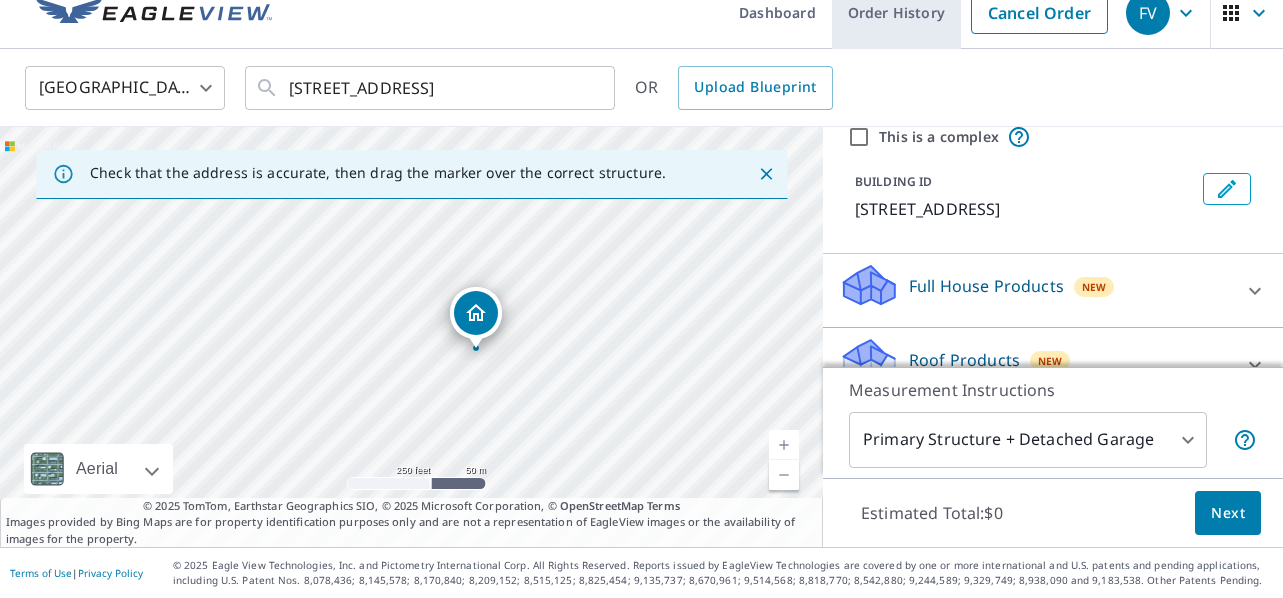 click on "Order History" at bounding box center (896, 12) 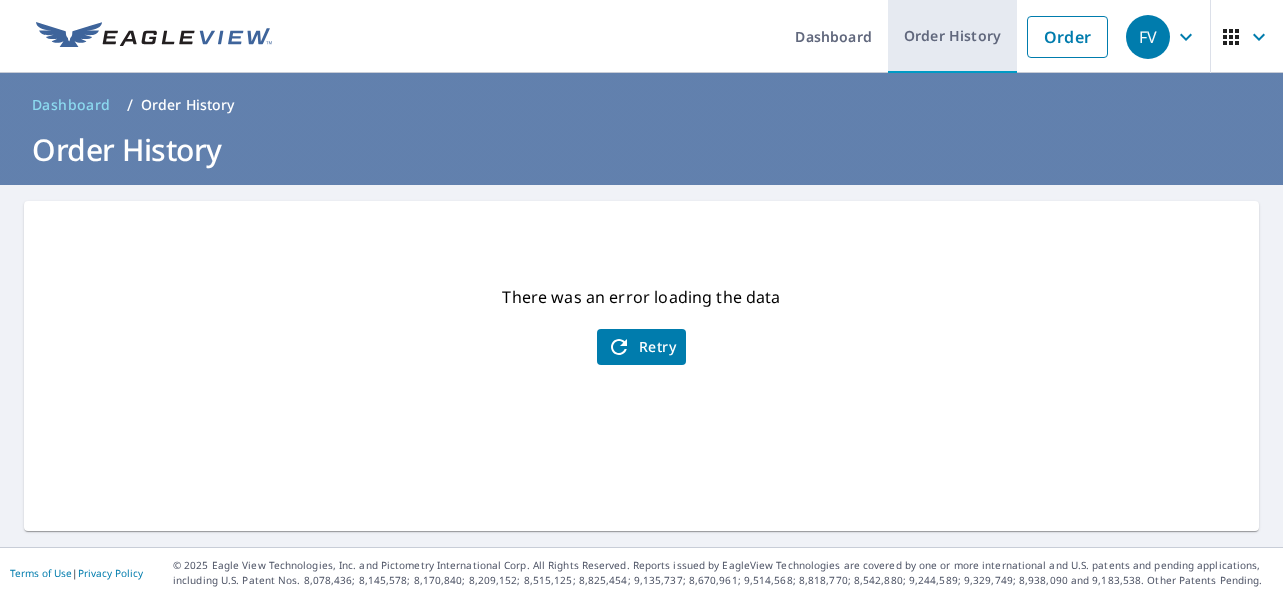scroll, scrollTop: 0, scrollLeft: 0, axis: both 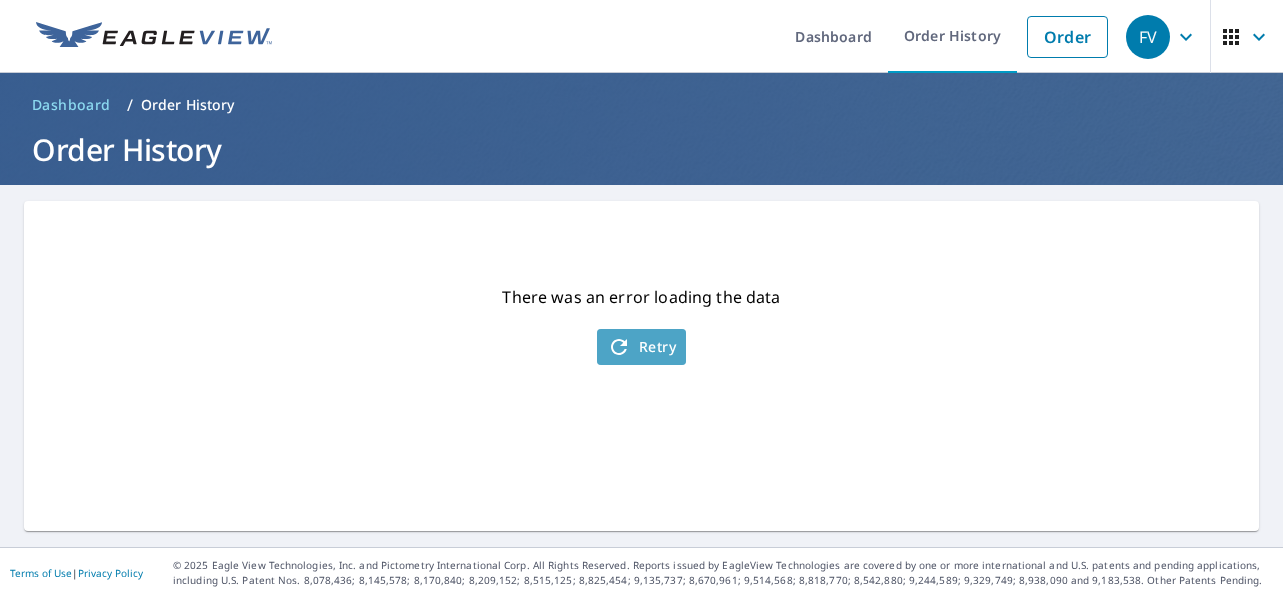 click on "Retry" at bounding box center (641, 347) 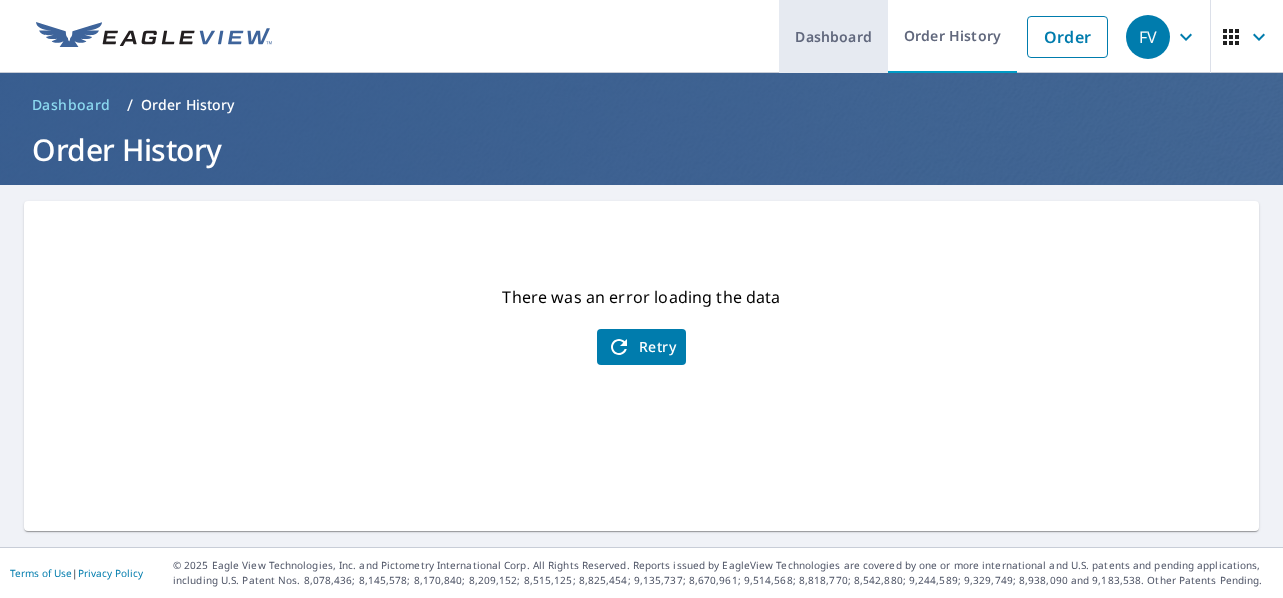click on "Dashboard" at bounding box center (833, 36) 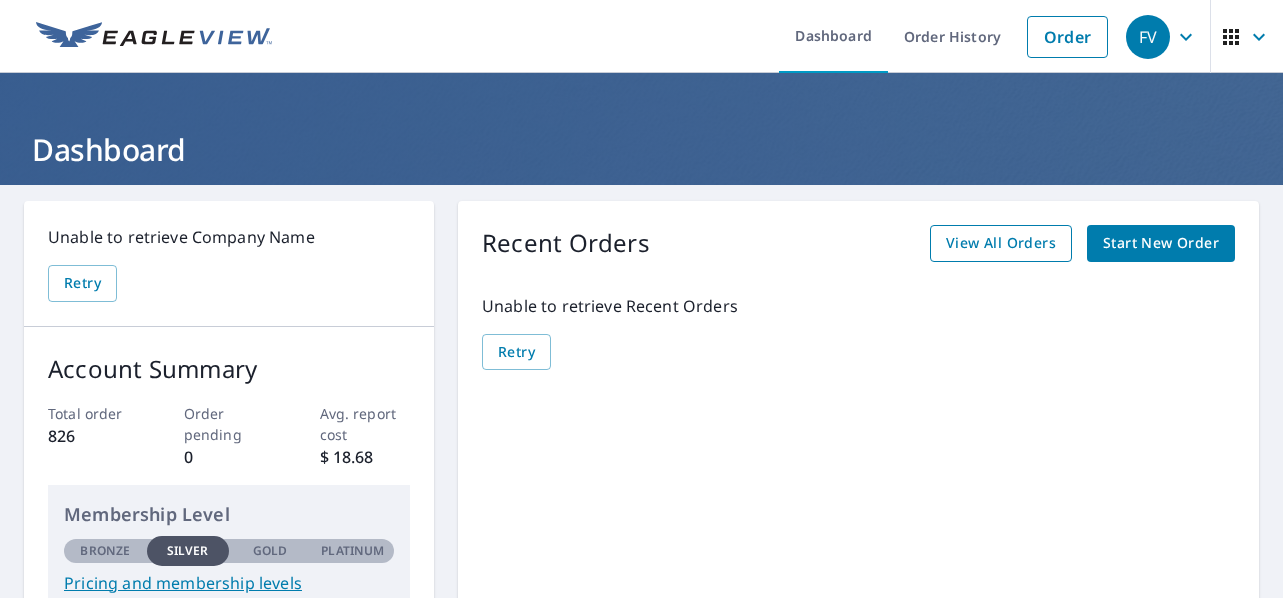 click on "View All Orders" at bounding box center [1001, 243] 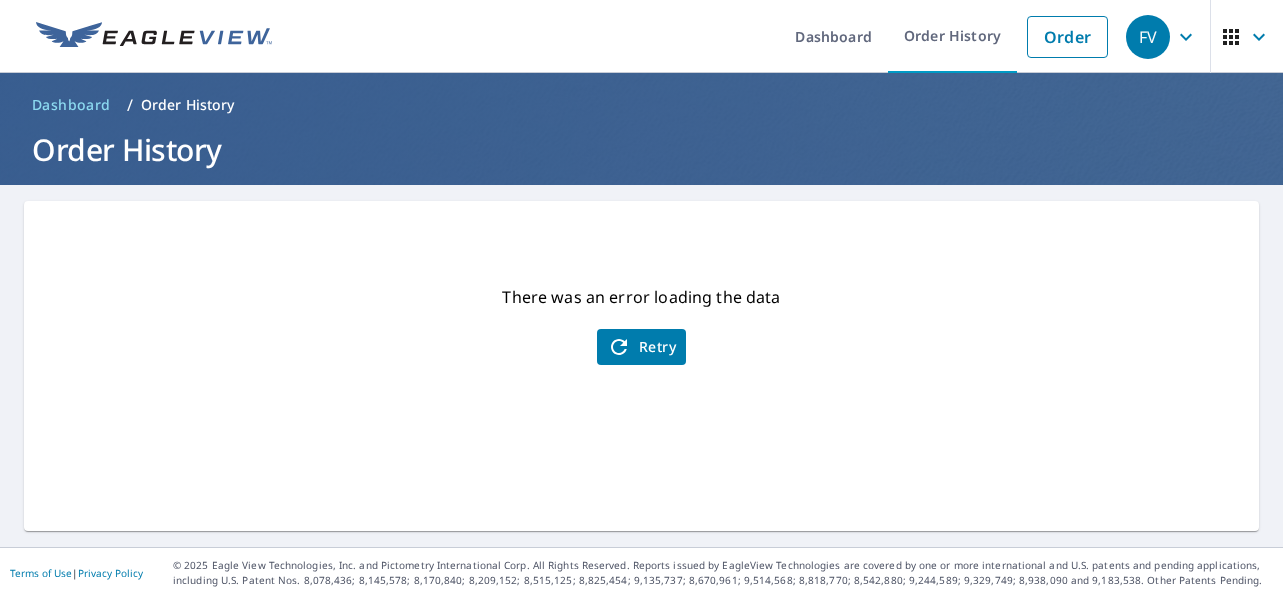 click on "There was an error loading the data Retry" at bounding box center [641, 366] 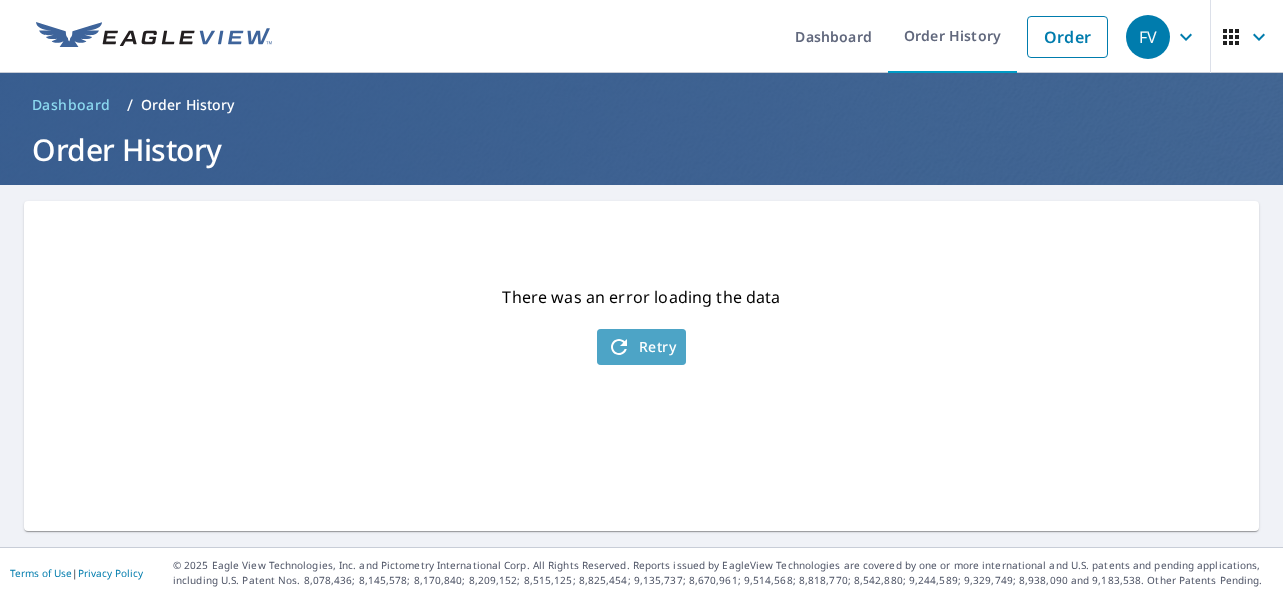 click 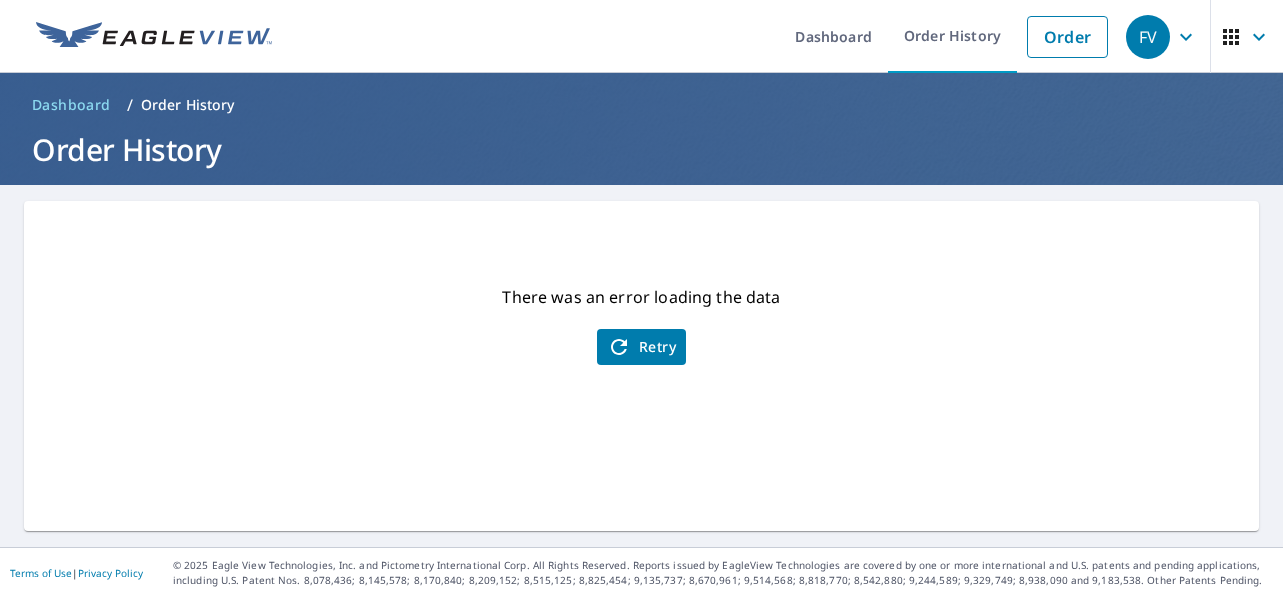 click on "Retry" at bounding box center (641, 347) 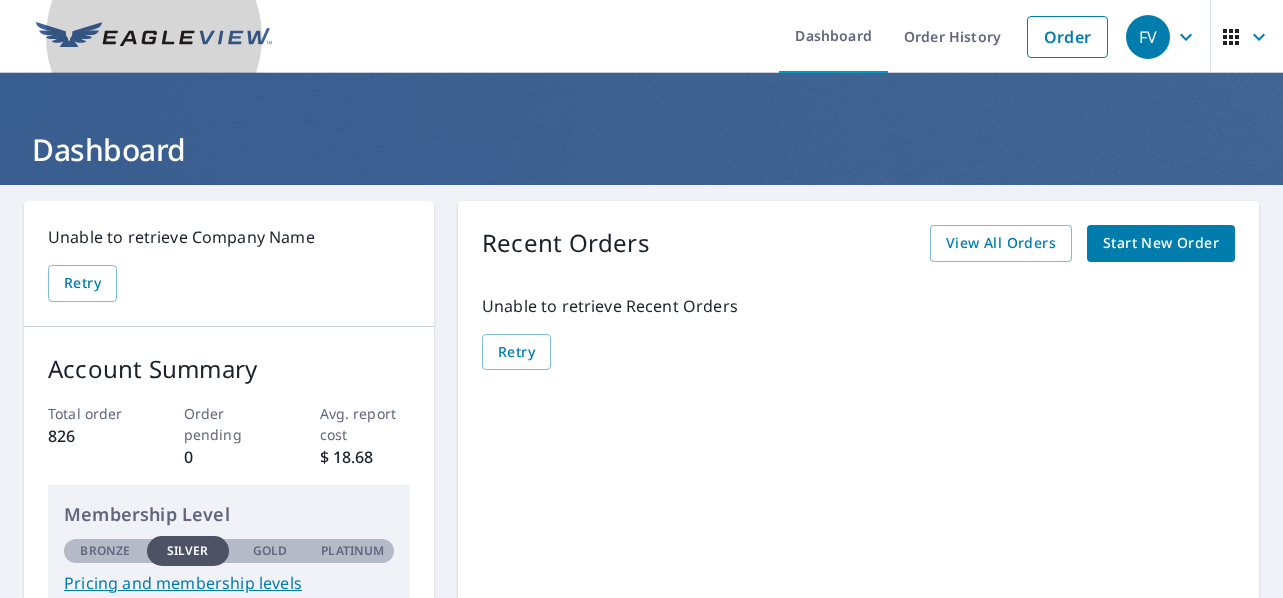 click at bounding box center (154, 37) 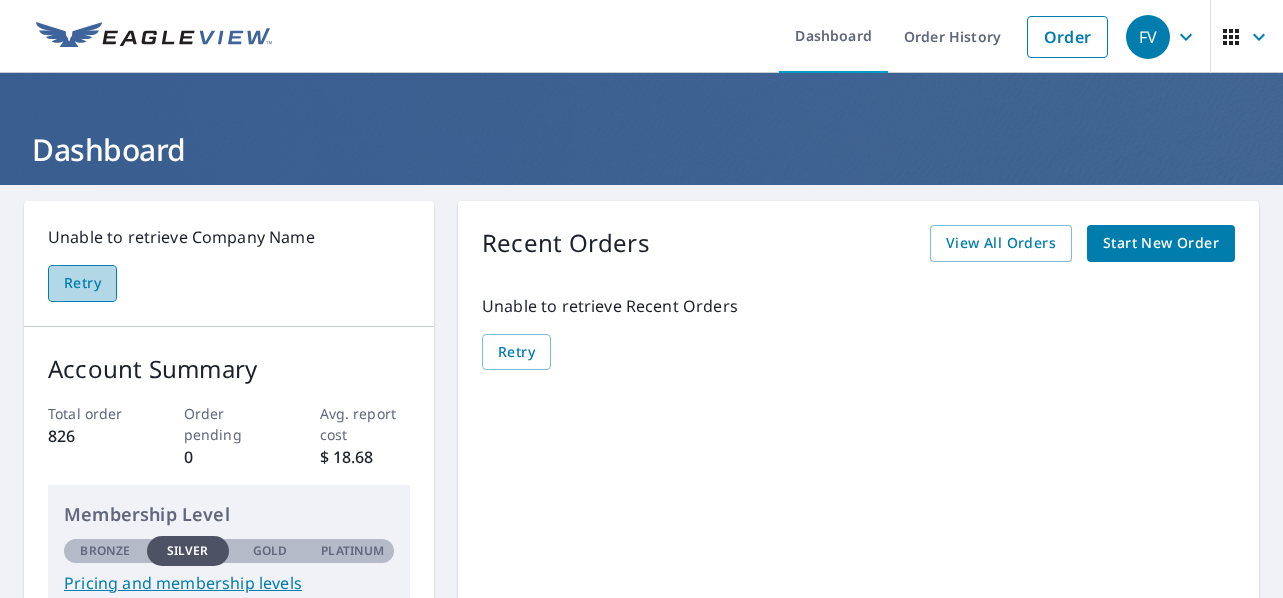 click on "Retry" at bounding box center [82, 283] 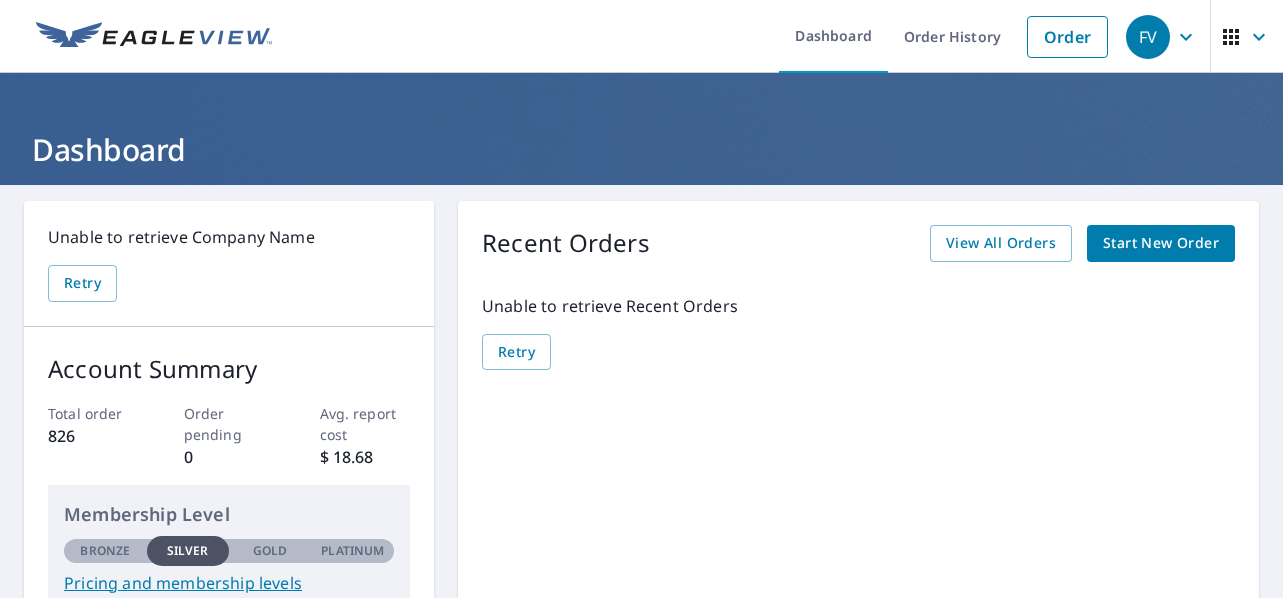 click at bounding box center (154, 37) 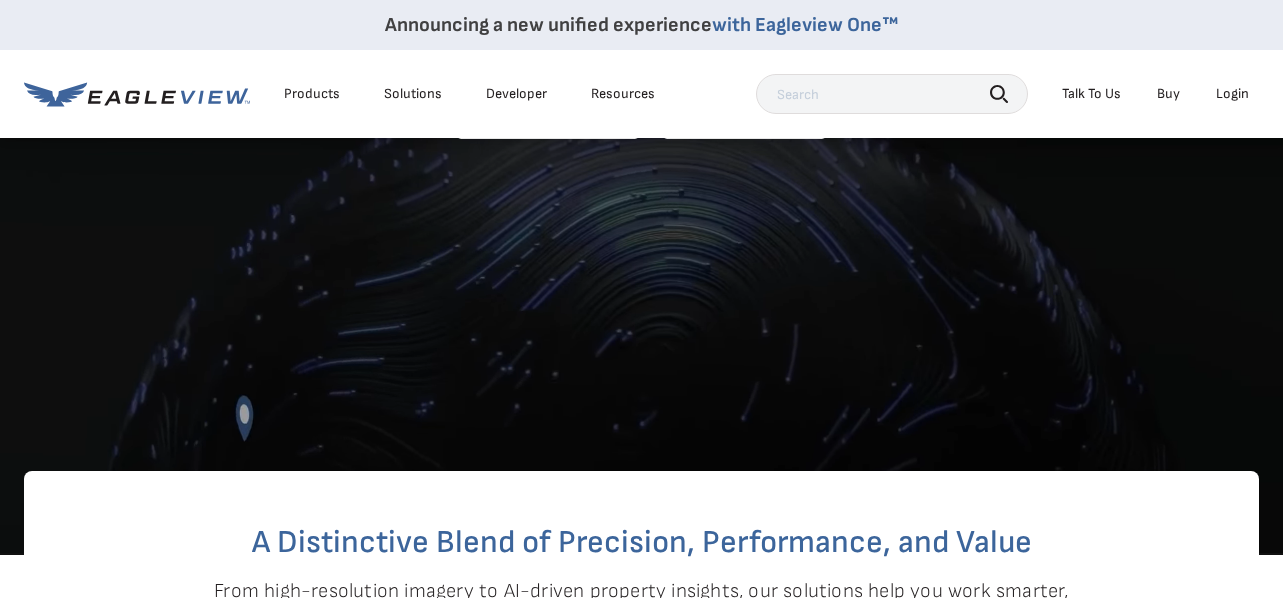 scroll, scrollTop: 0, scrollLeft: 0, axis: both 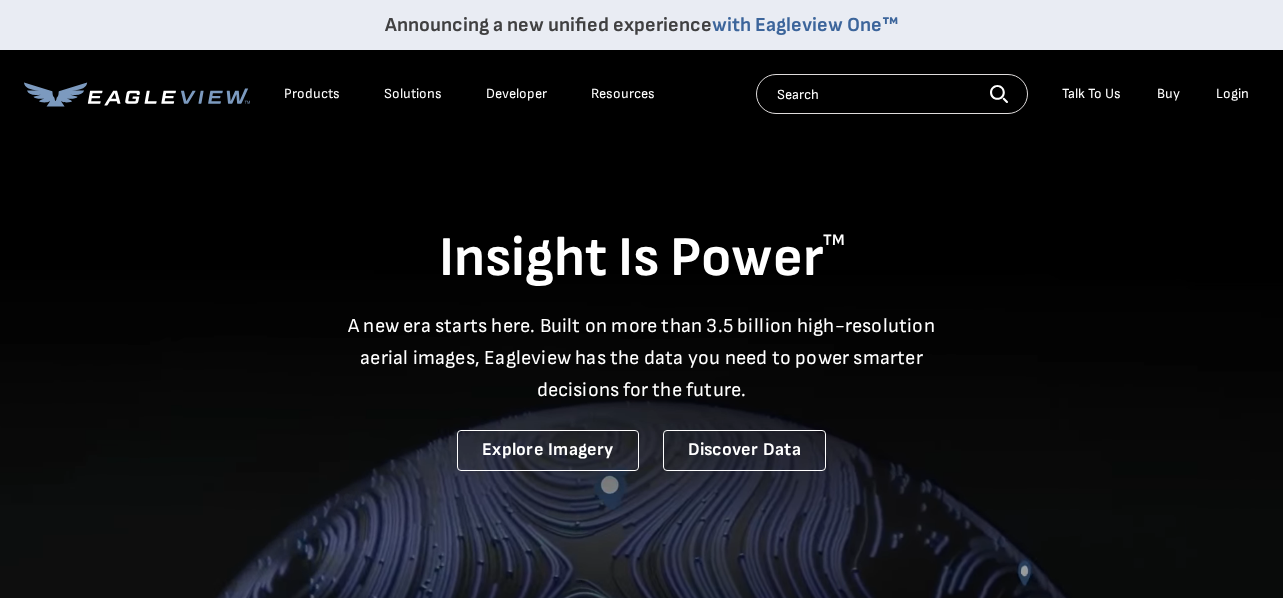 click on "Login" at bounding box center [1232, 94] 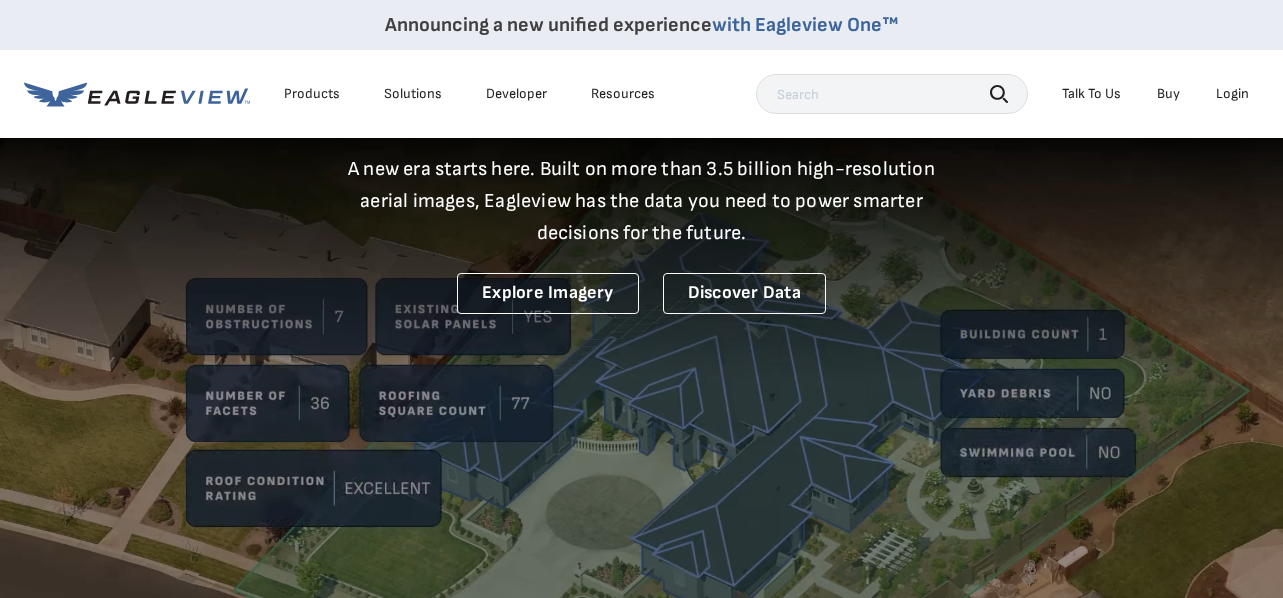 click on "EagleBot Online" at bounding box center [1050, 419] 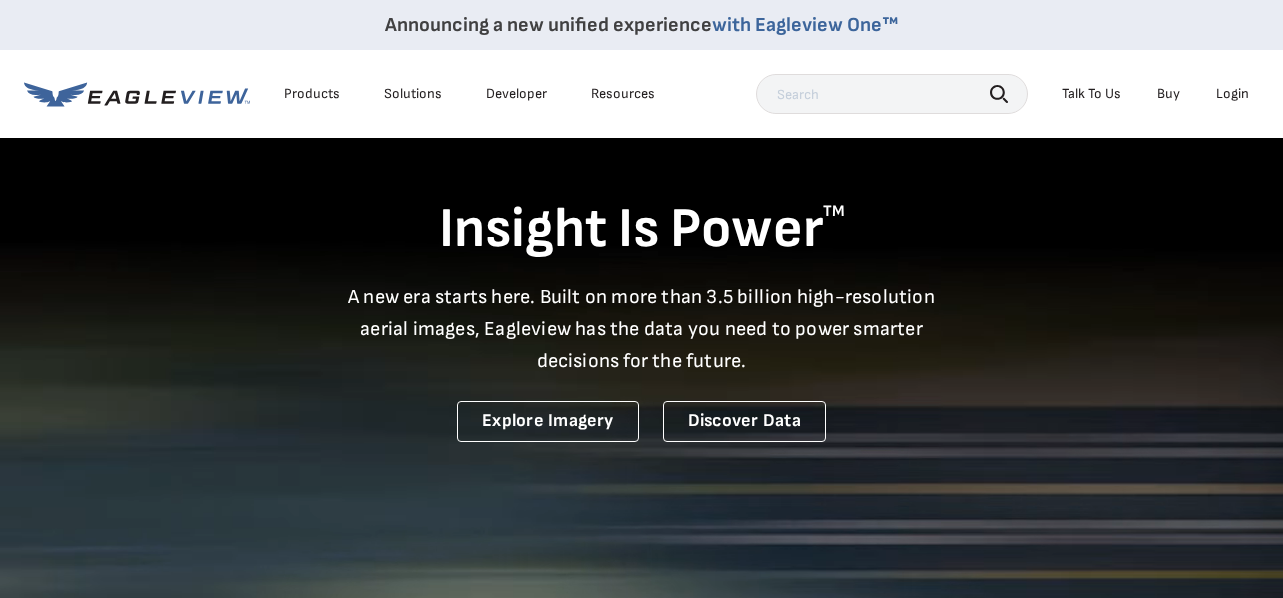 scroll, scrollTop: 0, scrollLeft: 0, axis: both 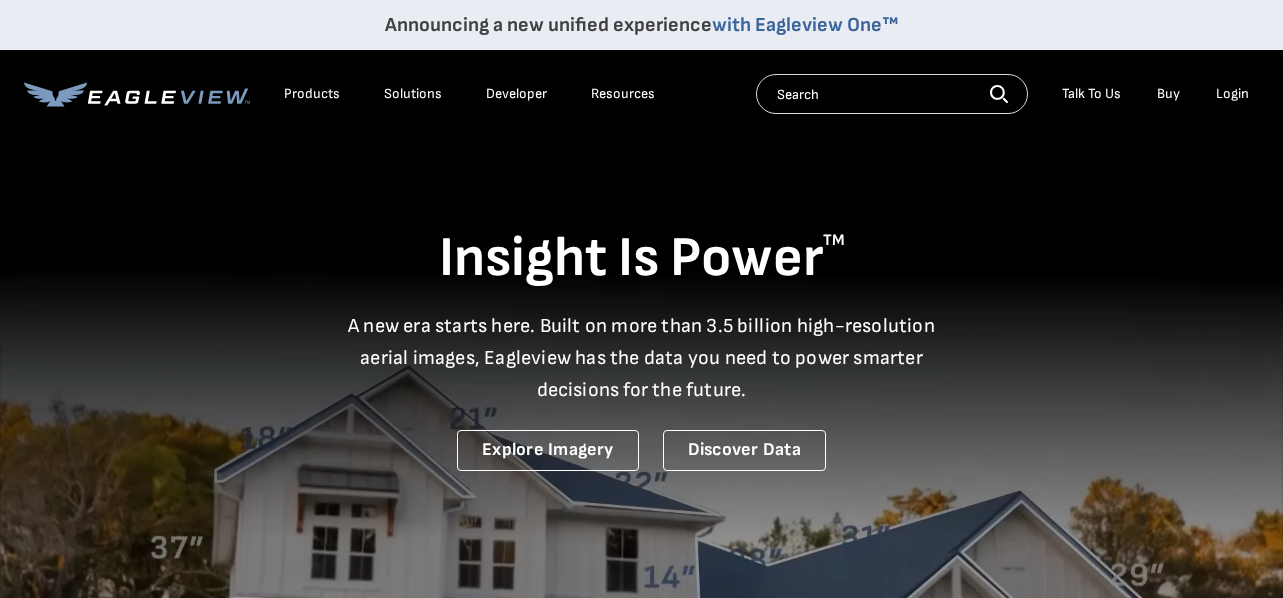 click on "Login" at bounding box center [1232, 94] 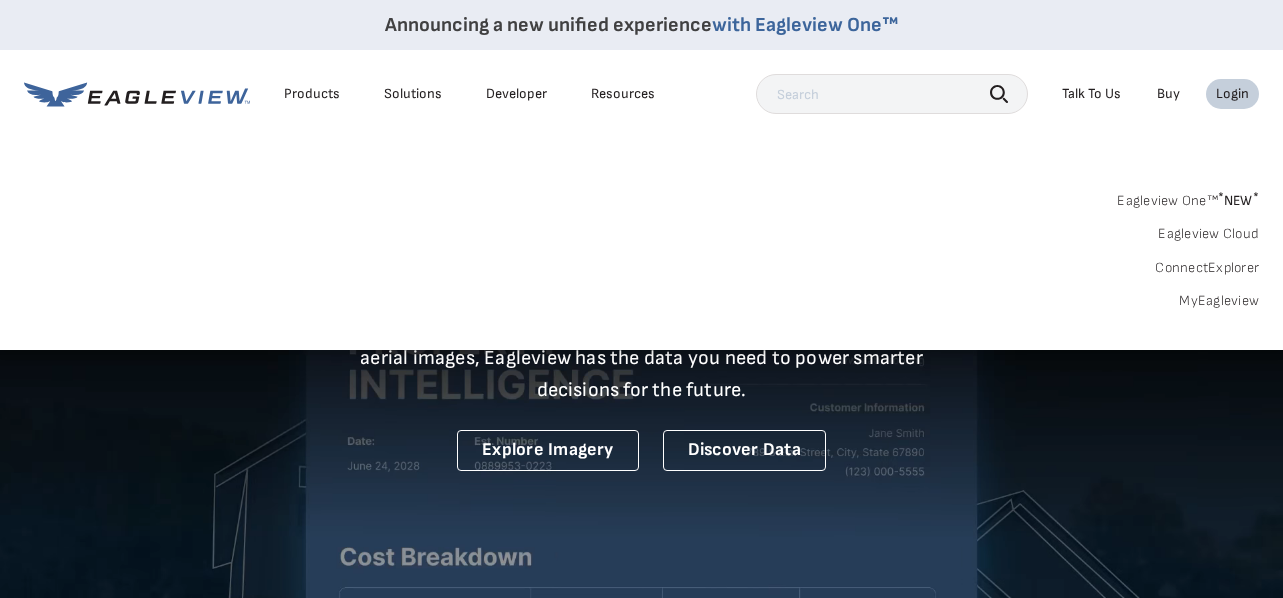 click on "Login" at bounding box center [1232, 94] 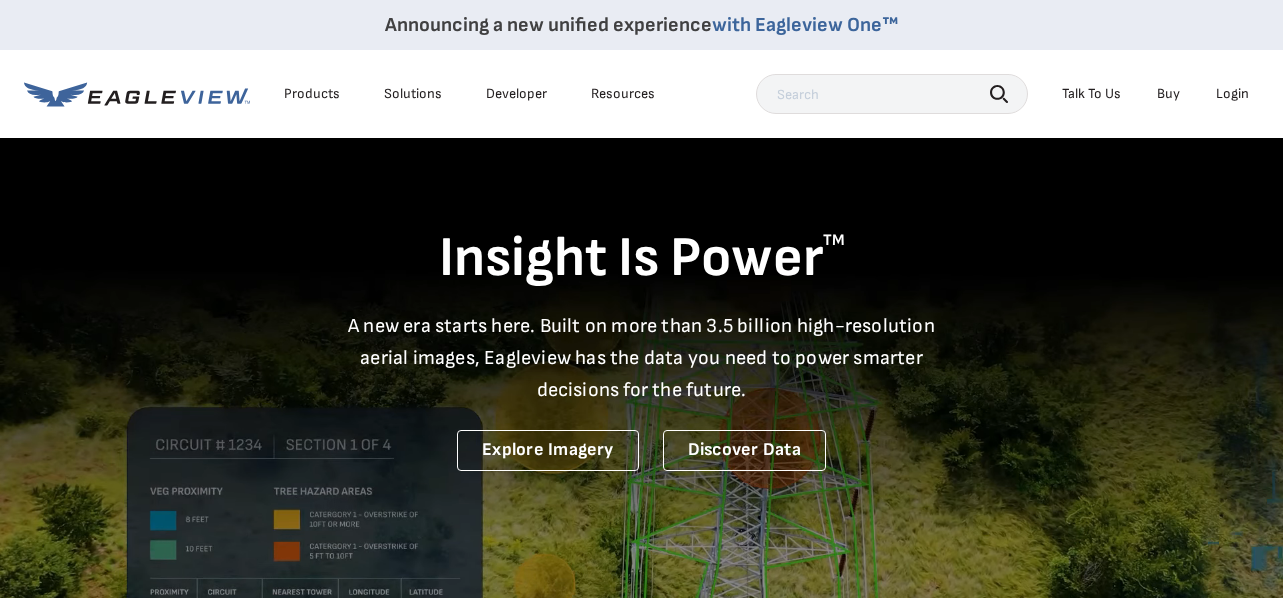 click on "Login" at bounding box center (1232, 94) 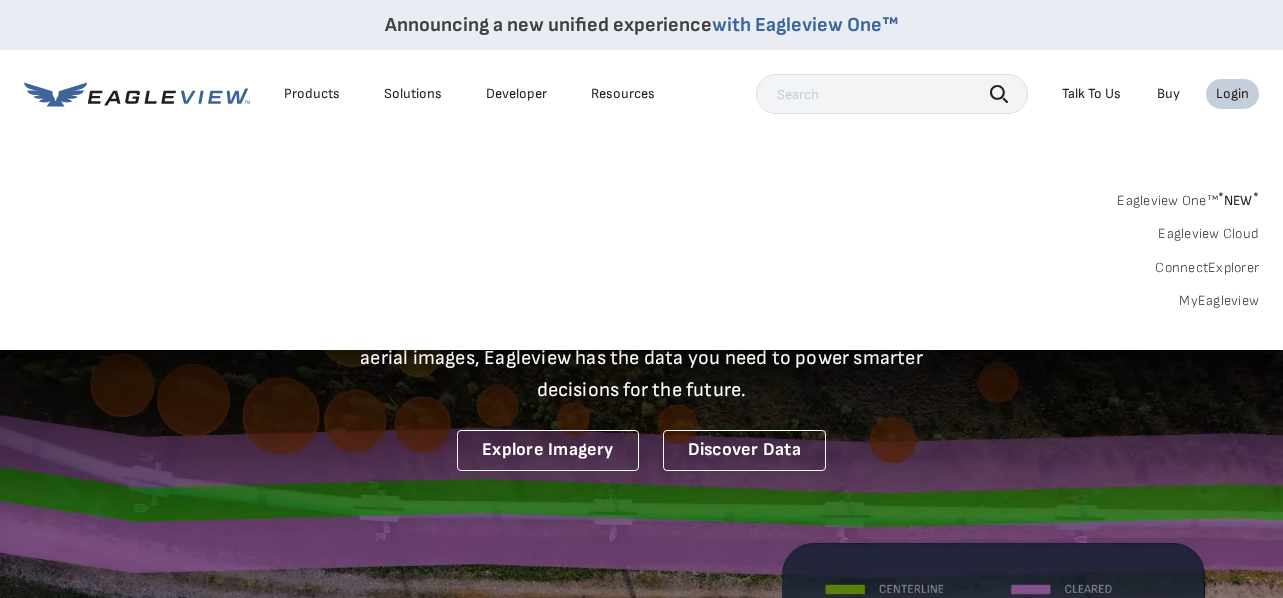click on "Search
Products
Our Product Areas
Imagery 1-Inch GSD Aerial Imagery   *" at bounding box center [641, 256] 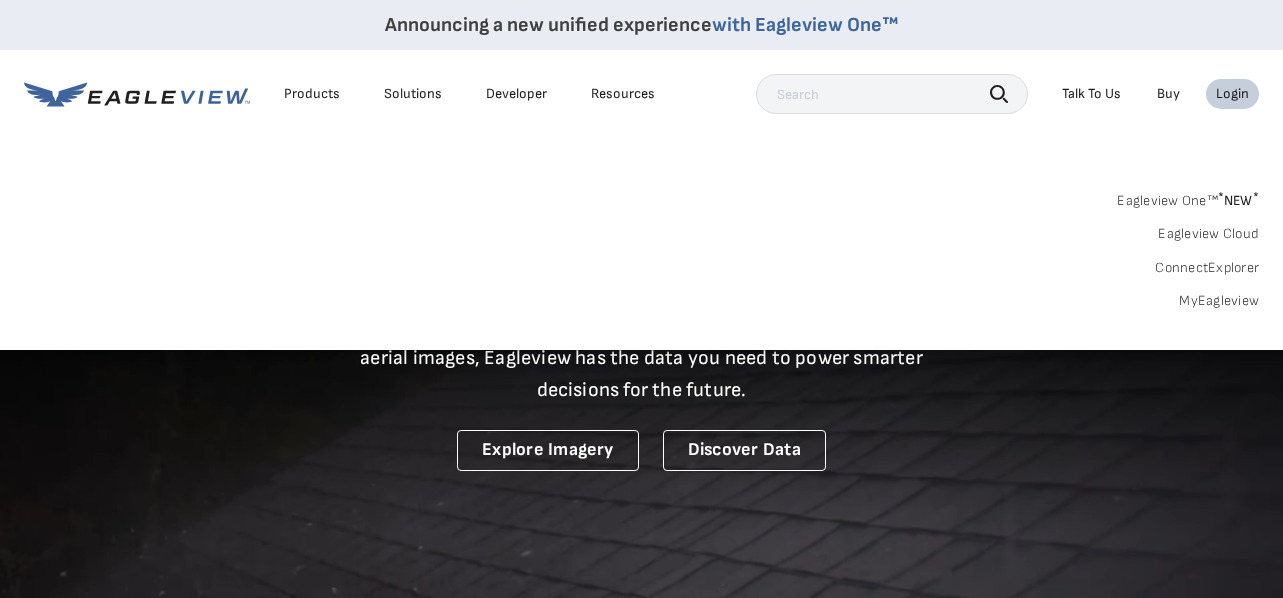 drag, startPoint x: 723, startPoint y: 199, endPoint x: 695, endPoint y: 110, distance: 93.30059 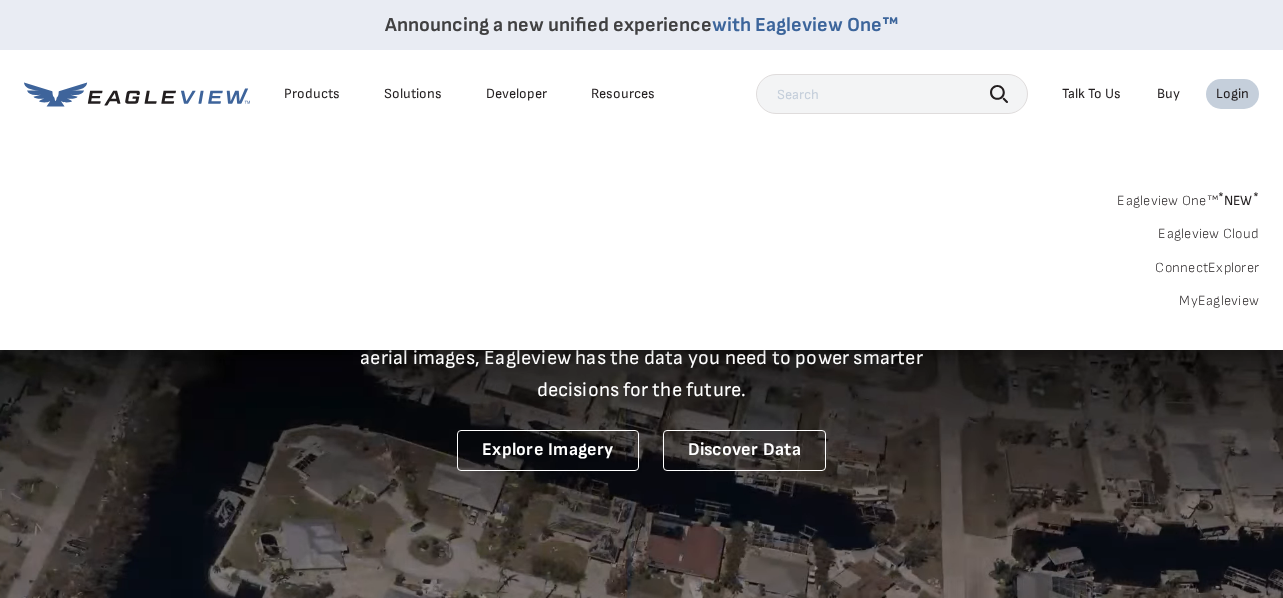 click on "Announcing a new unified experience  with Eagleview One™
Products
Solutions
Developer
Resources
Search
Talk To Us" at bounding box center [641, 175] 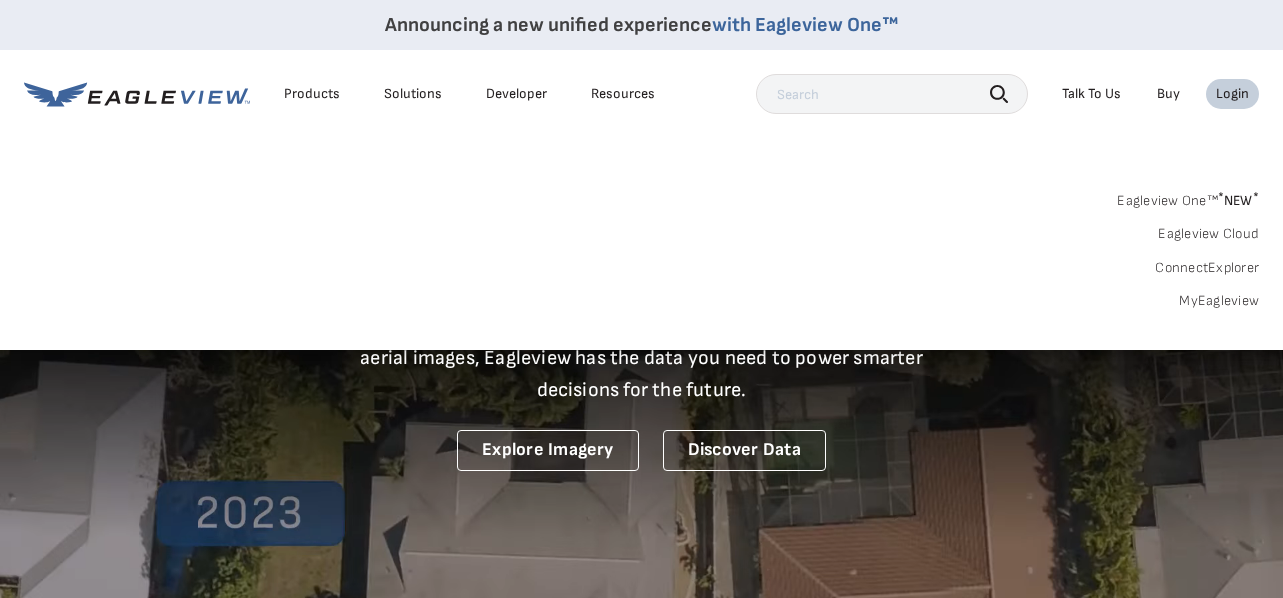 click on "Announcing a new unified experience  with Eagleview One™" at bounding box center (641, 25) 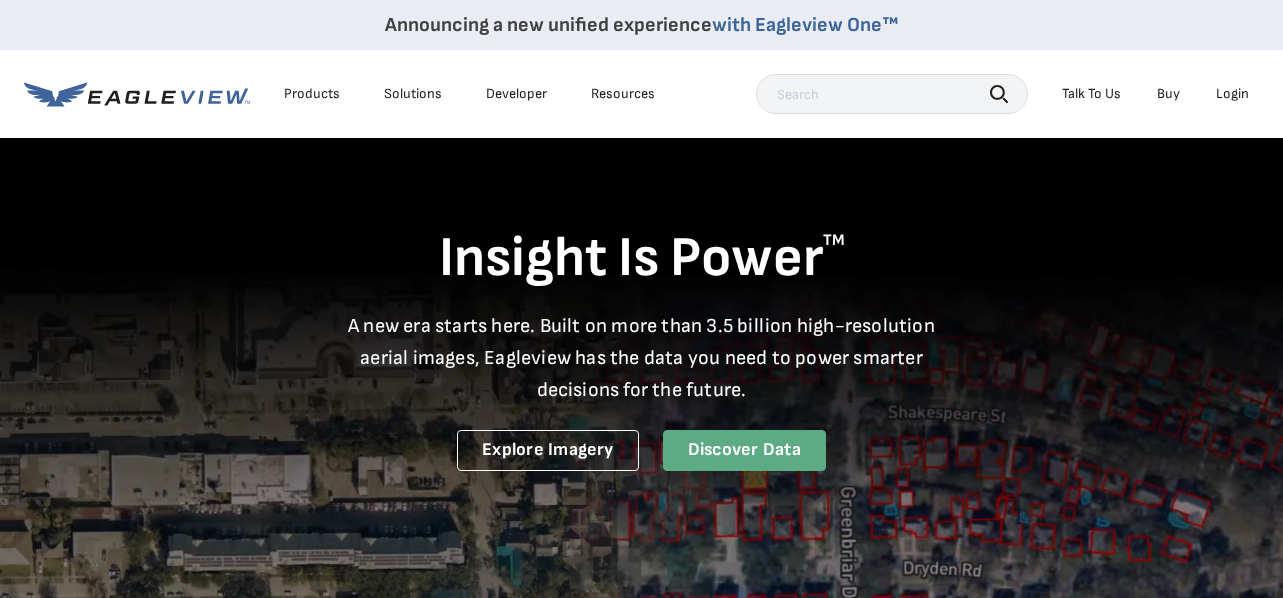 click on "Discover Data" at bounding box center (744, 450) 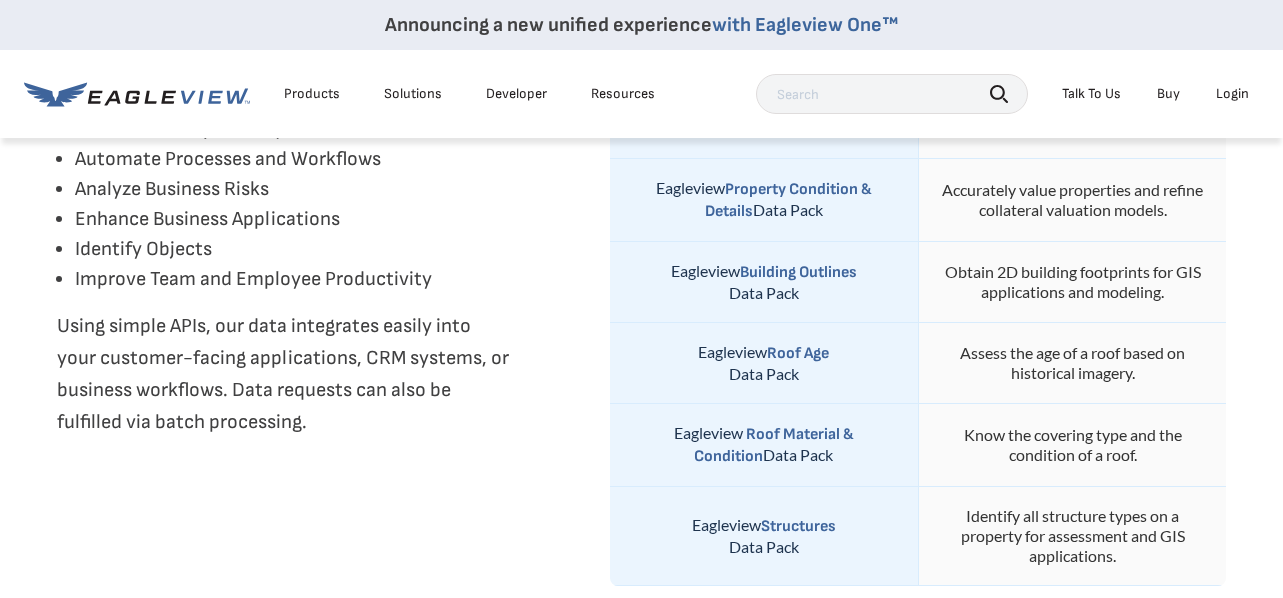 scroll, scrollTop: 1101, scrollLeft: 0, axis: vertical 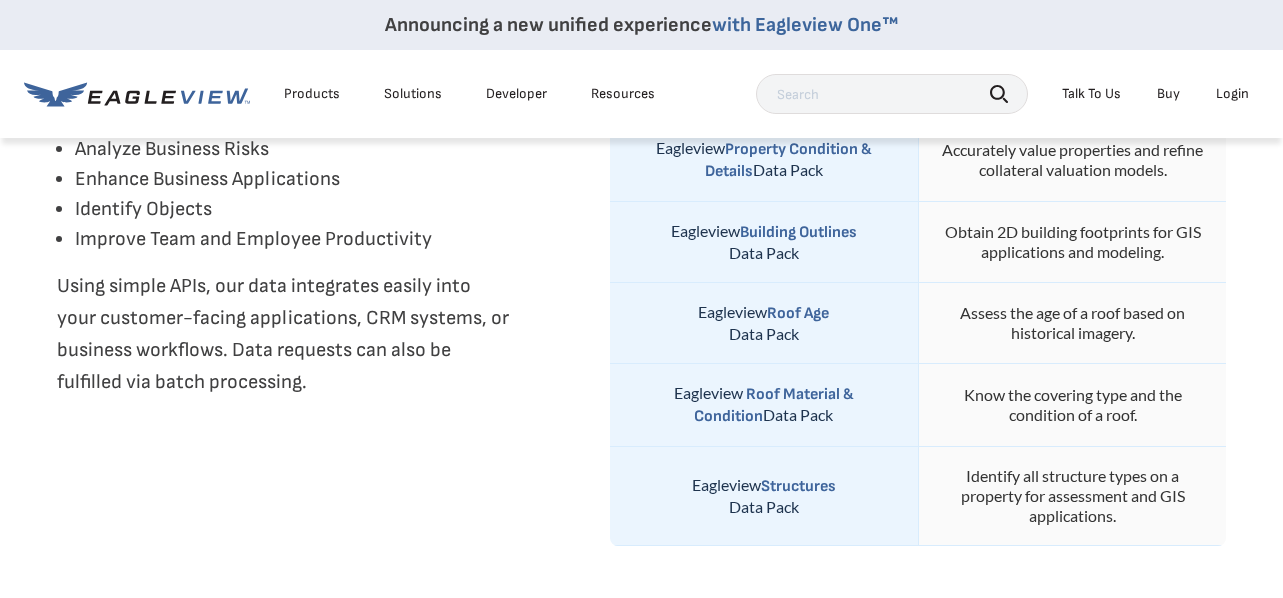 click on "Roof Material &  Condition" at bounding box center (774, 405) 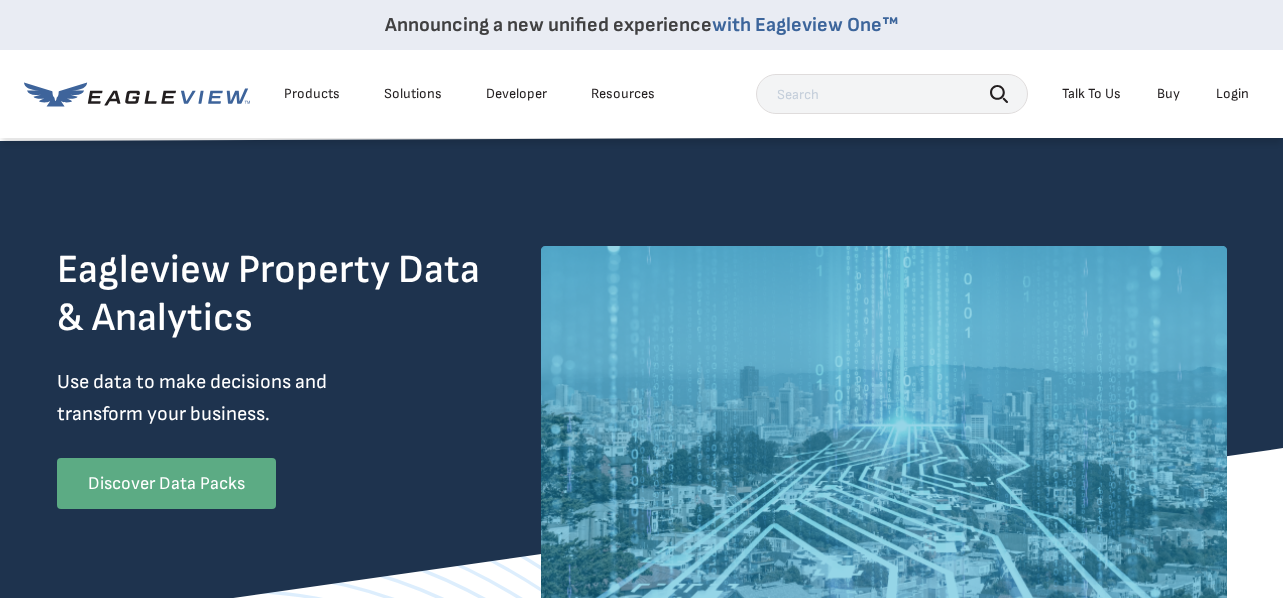 scroll, scrollTop: 1097, scrollLeft: 0, axis: vertical 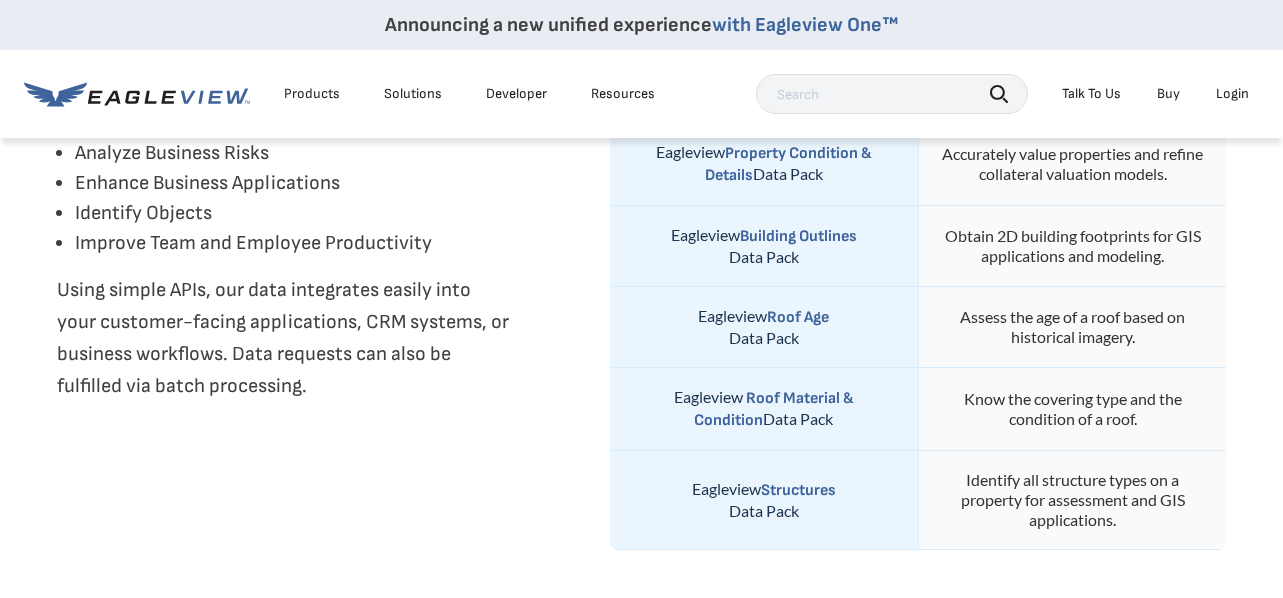 click on "Roof Age" at bounding box center (798, 317) 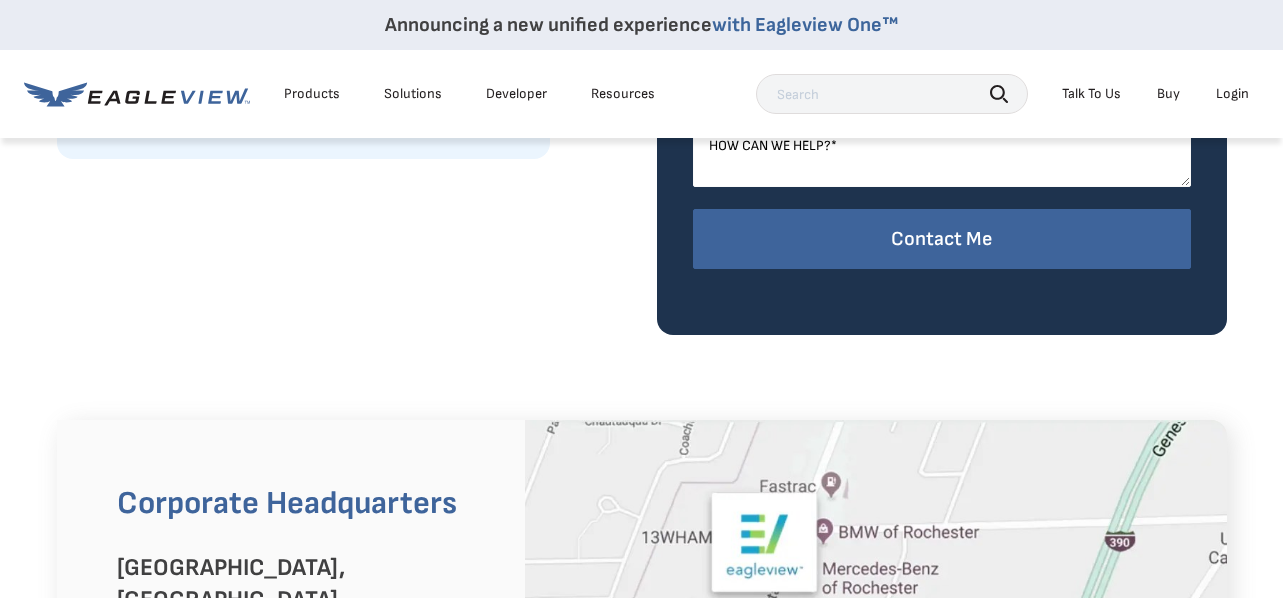 scroll, scrollTop: 0, scrollLeft: 0, axis: both 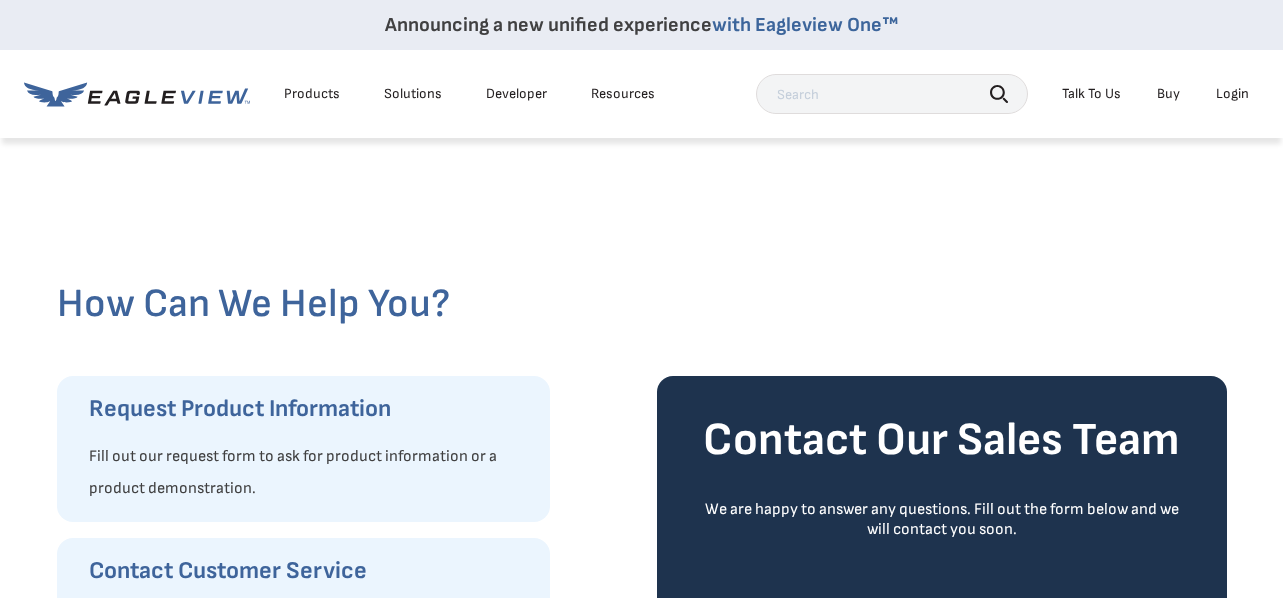 click on "Products
Solutions
Developer
Resources" at bounding box center (344, 94) 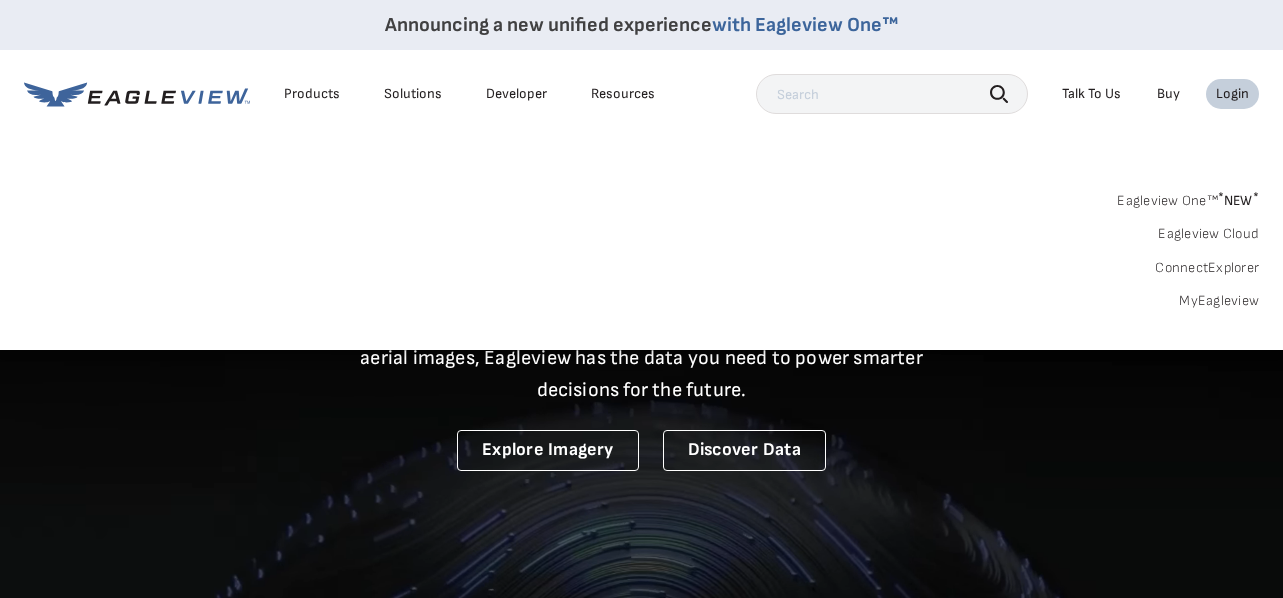 scroll, scrollTop: 0, scrollLeft: 0, axis: both 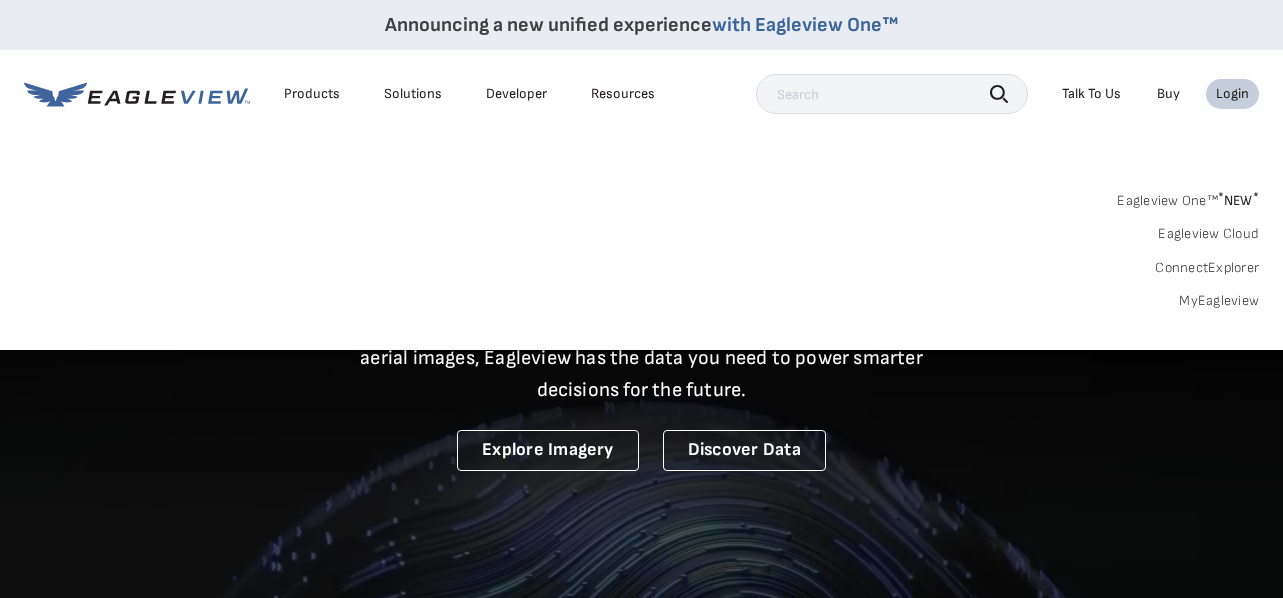 click on "Login" at bounding box center (1232, 94) 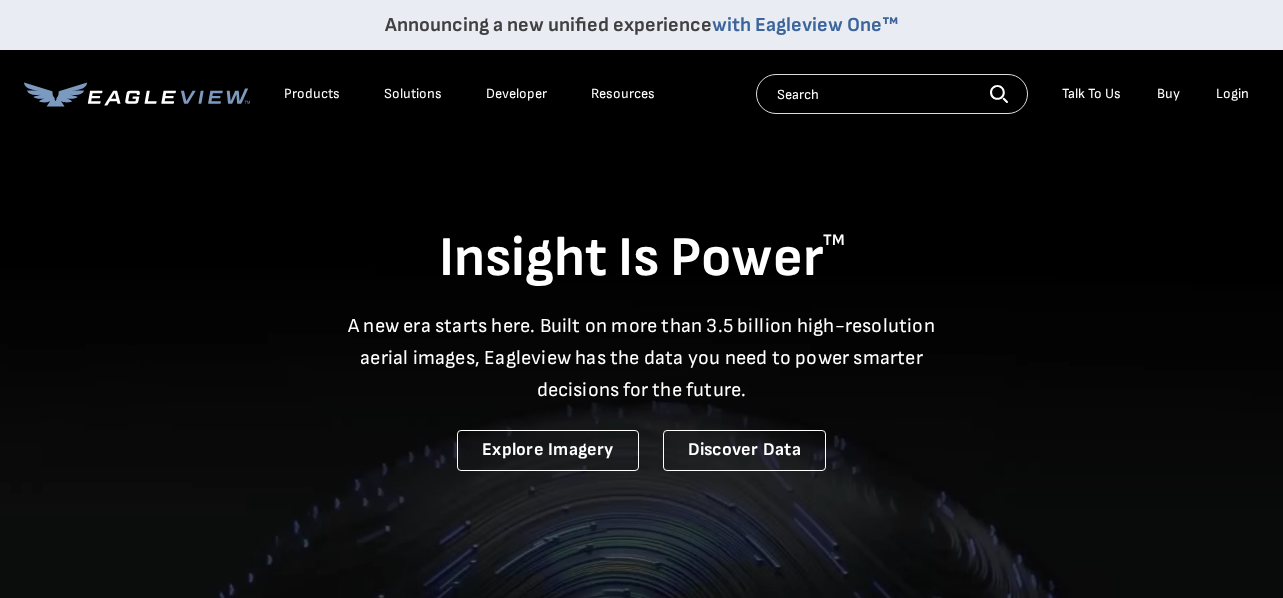 scroll, scrollTop: 0, scrollLeft: 0, axis: both 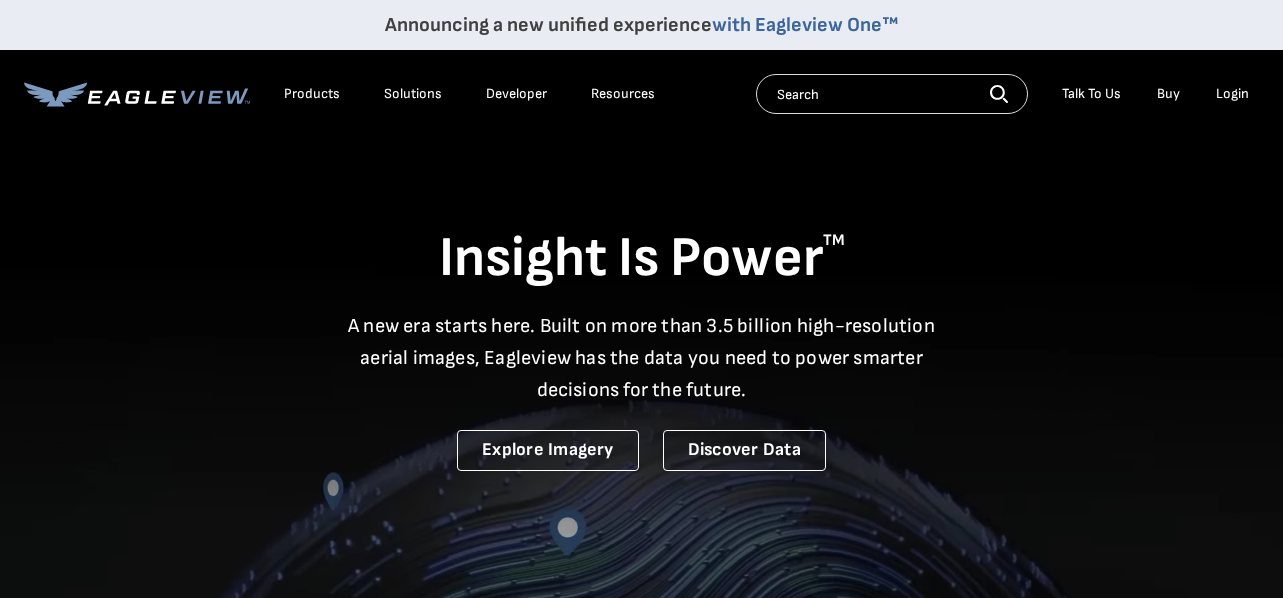 click on "Login" at bounding box center [1232, 94] 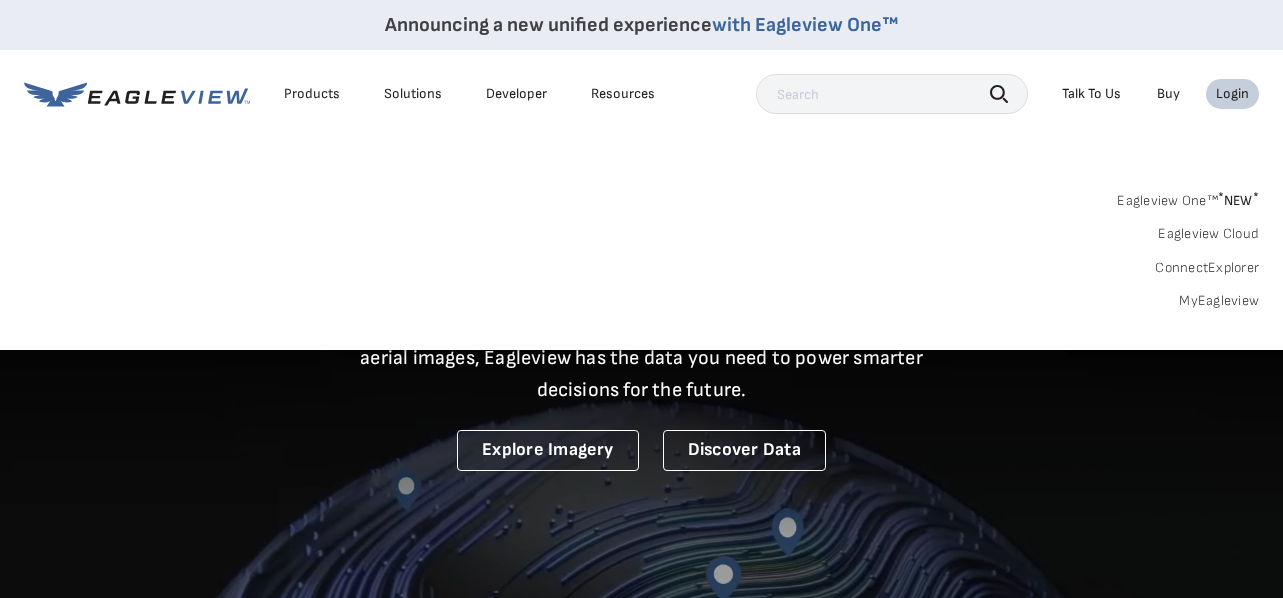 click on "Eagleview One™  * NEW *
Eagleview Cloud
ConnectExplorer
MyEagleview" at bounding box center (641, 248) 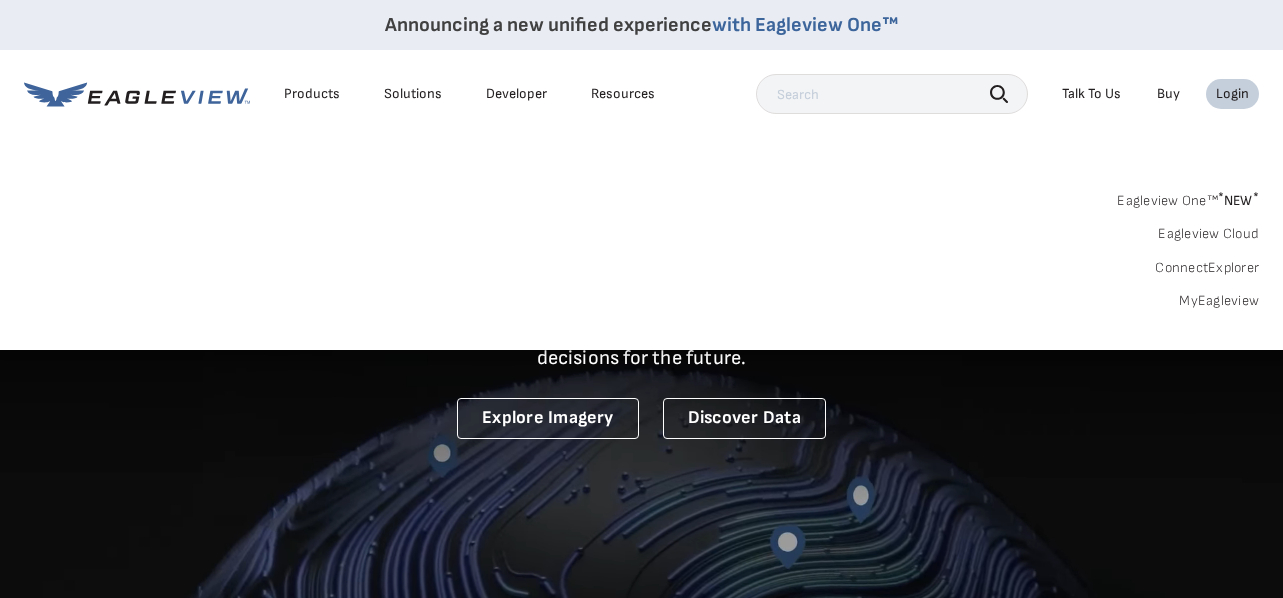 scroll, scrollTop: 34, scrollLeft: 0, axis: vertical 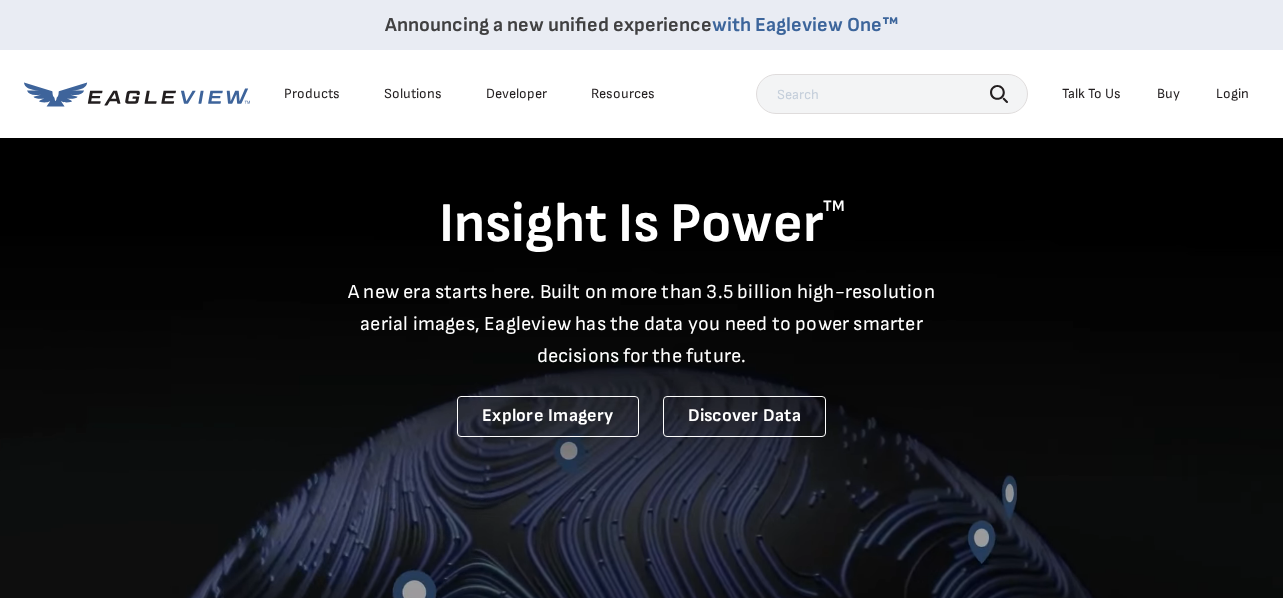 click at bounding box center [641, 409] 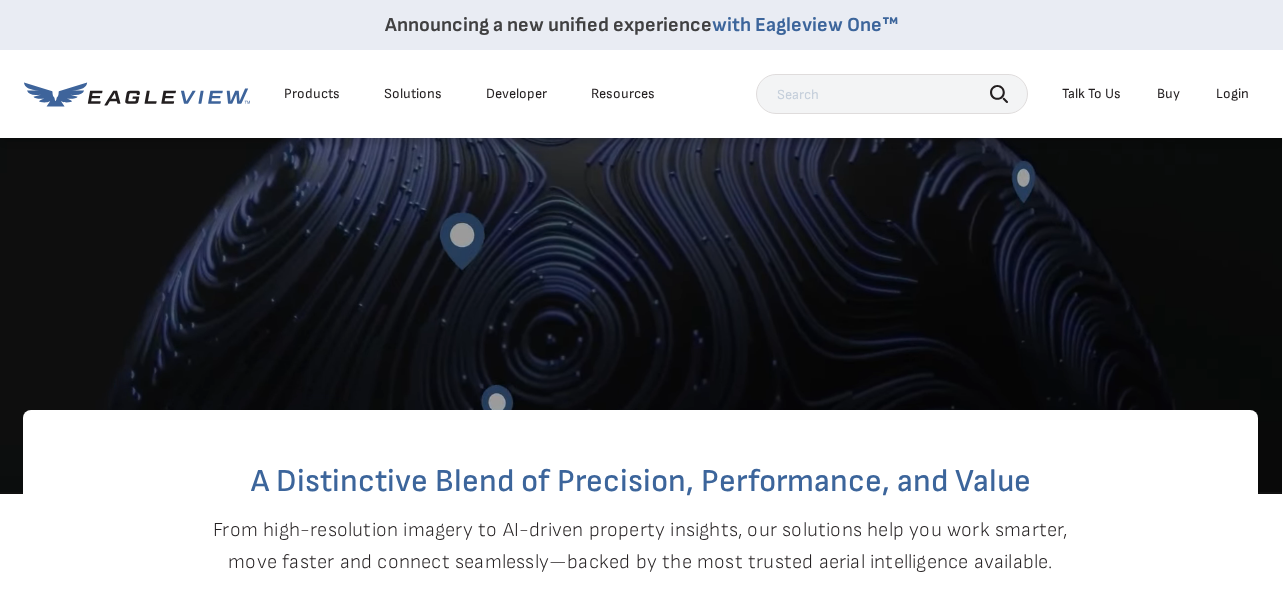 scroll, scrollTop: 193, scrollLeft: 1, axis: both 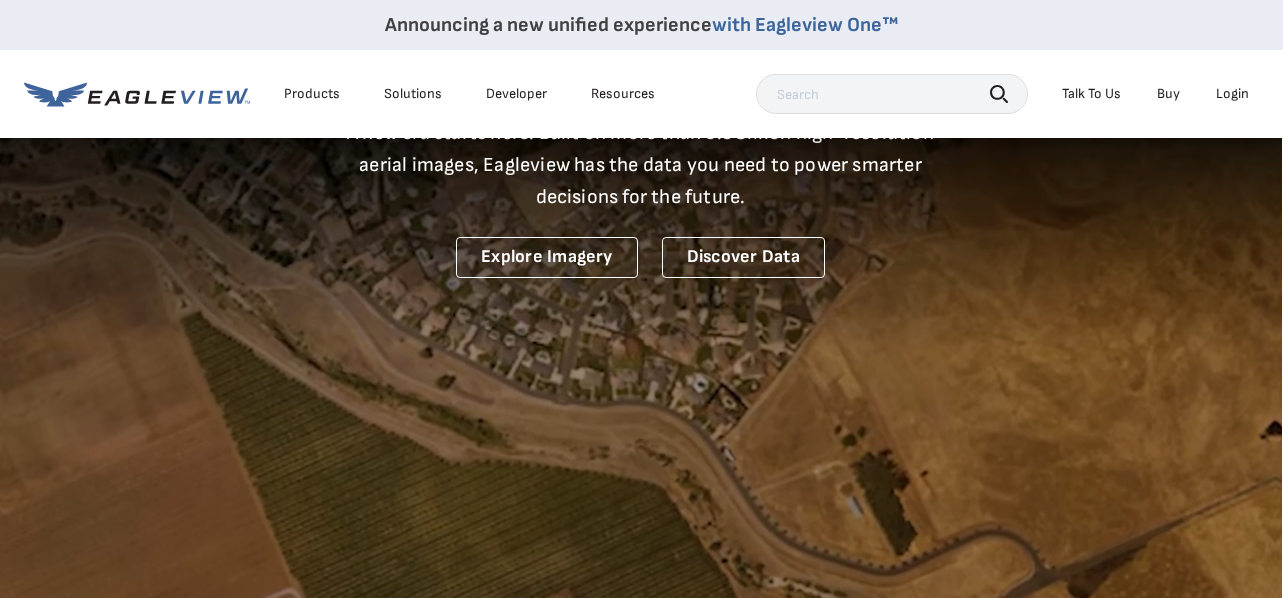 click on "Products" at bounding box center (312, 94) 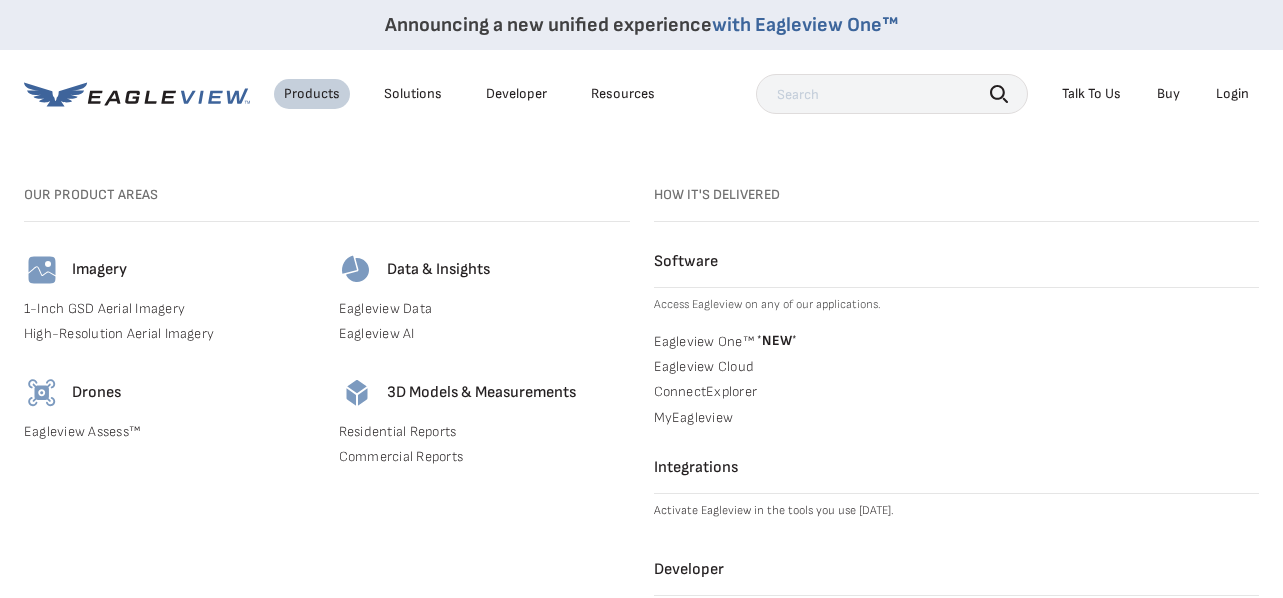 scroll, scrollTop: 342, scrollLeft: 1, axis: both 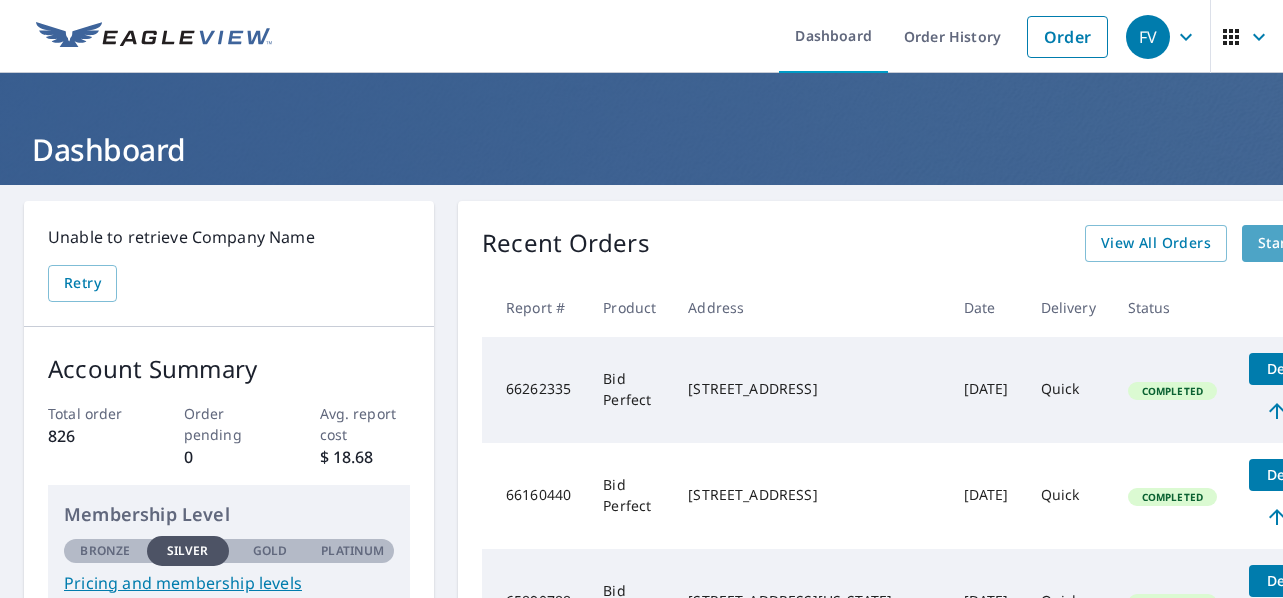 click on "Start New Order" at bounding box center [1316, 243] 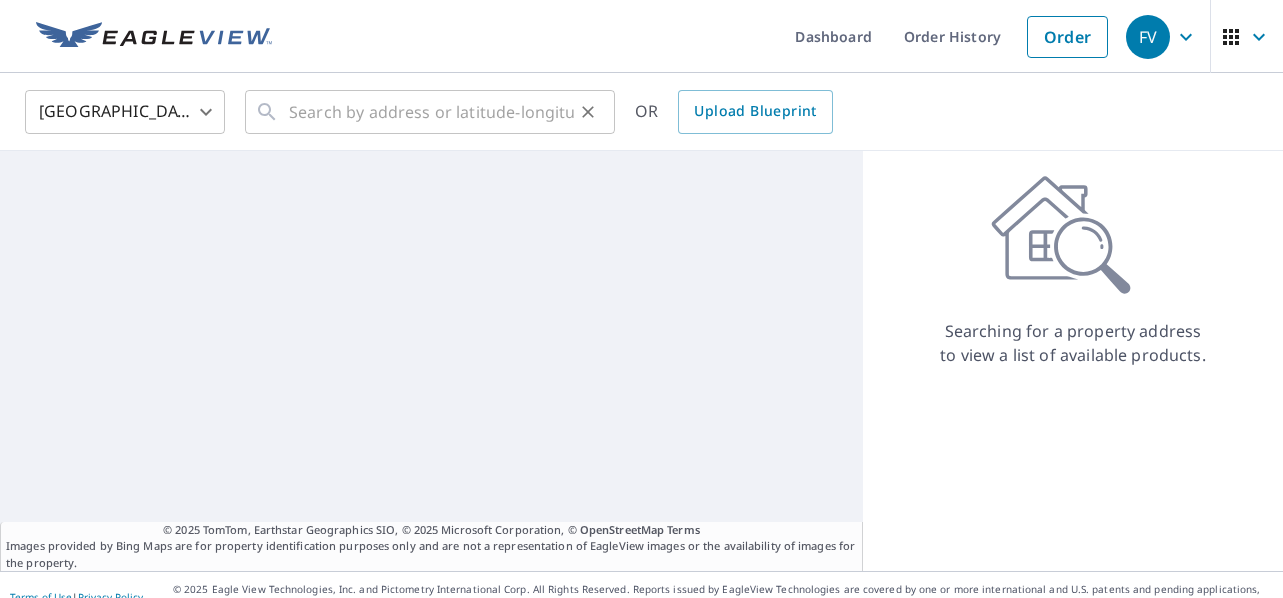 click at bounding box center [431, 112] 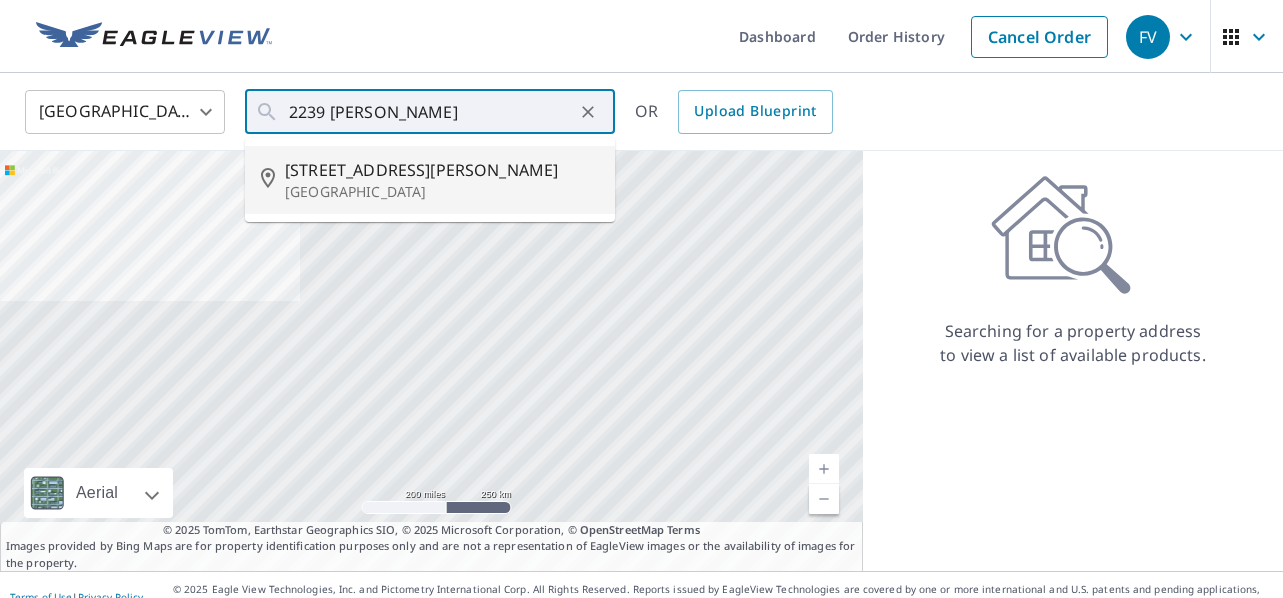 click on "[STREET_ADDRESS][PERSON_NAME]" at bounding box center (442, 170) 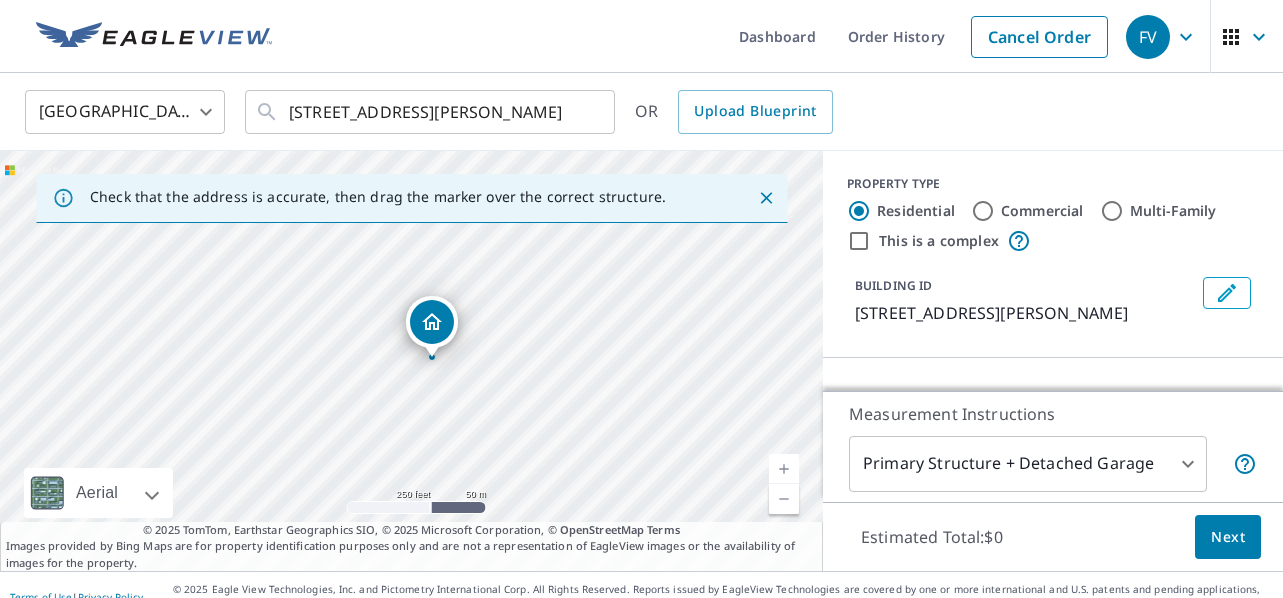 click at bounding box center (784, 469) 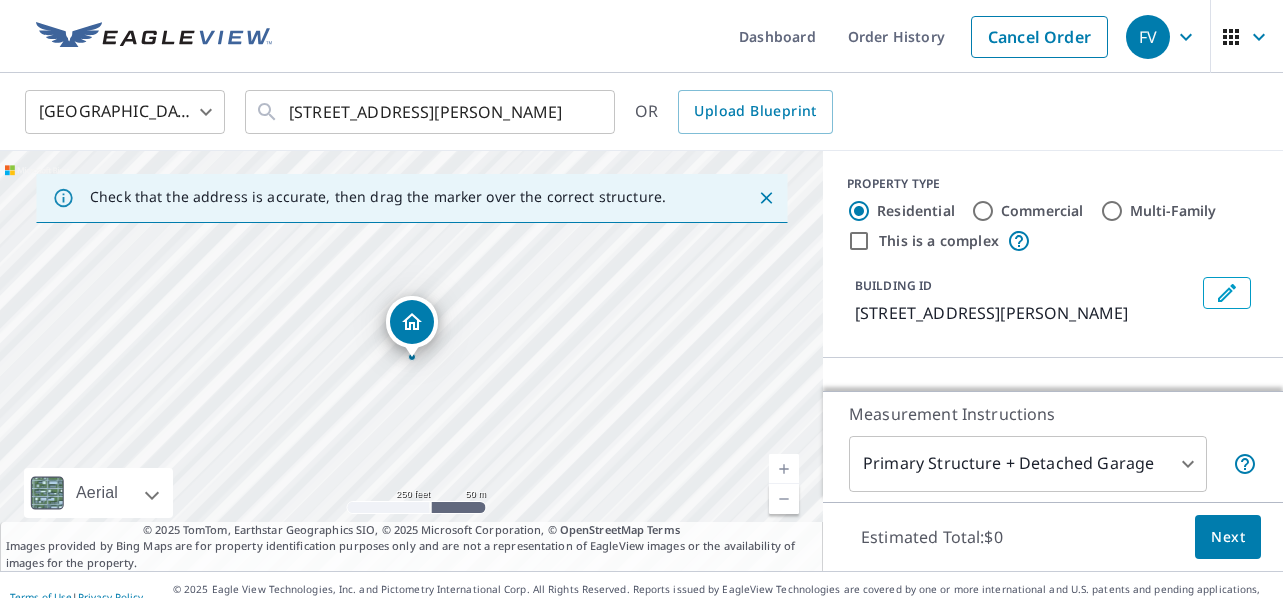 click at bounding box center (784, 469) 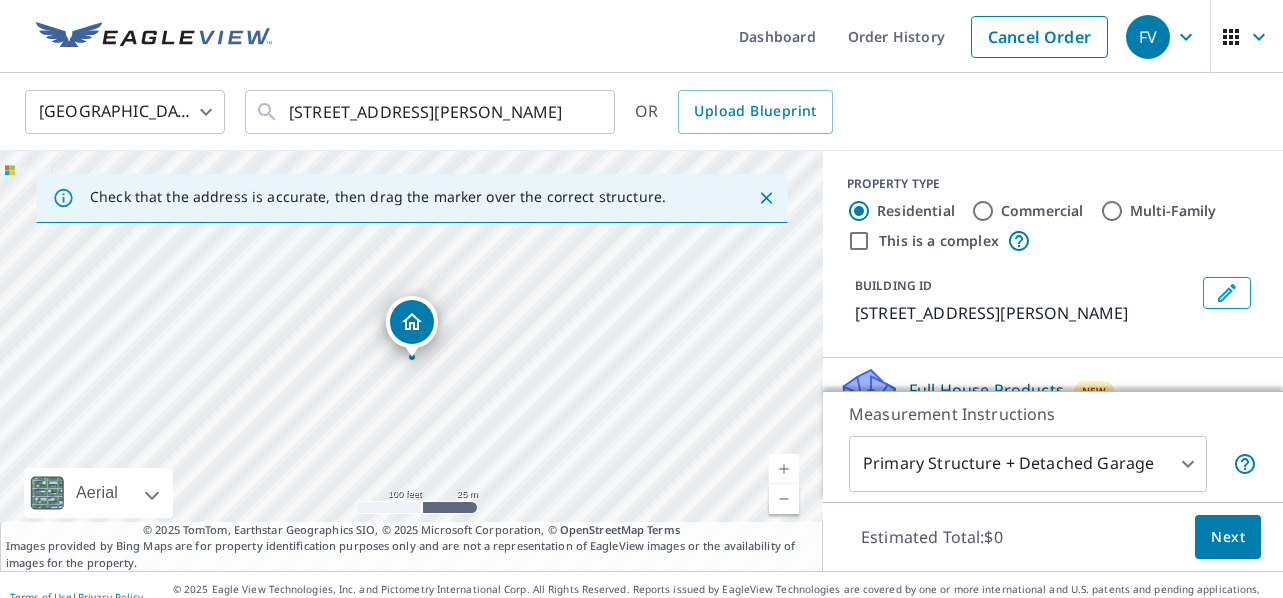 click at bounding box center [784, 469] 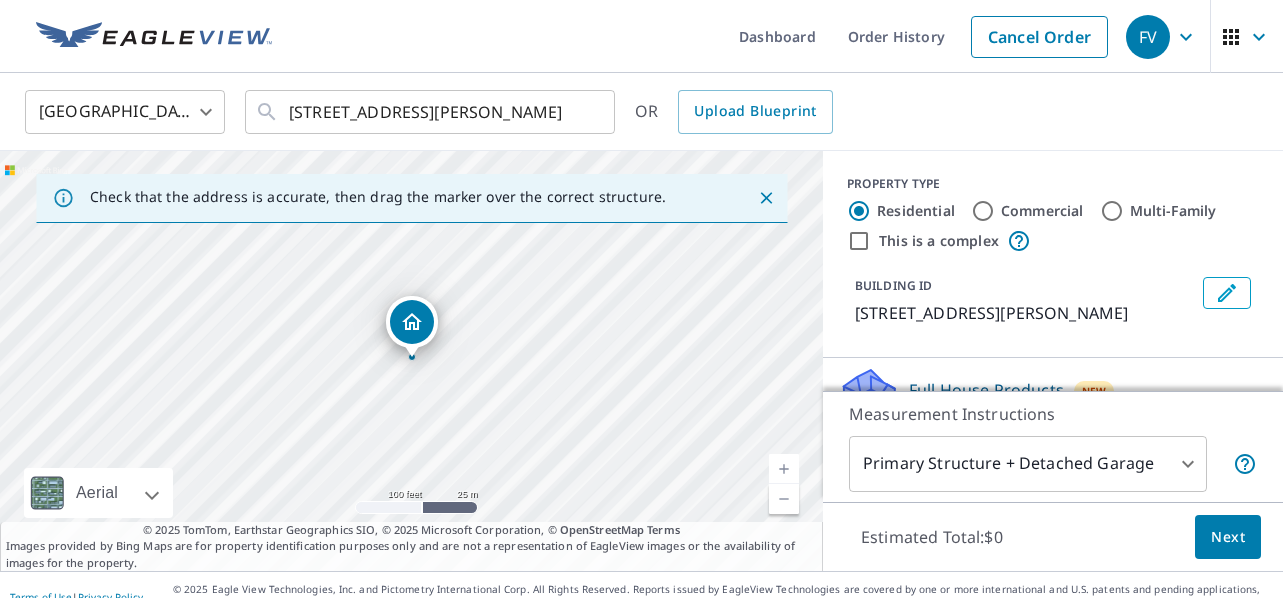 click at bounding box center [784, 469] 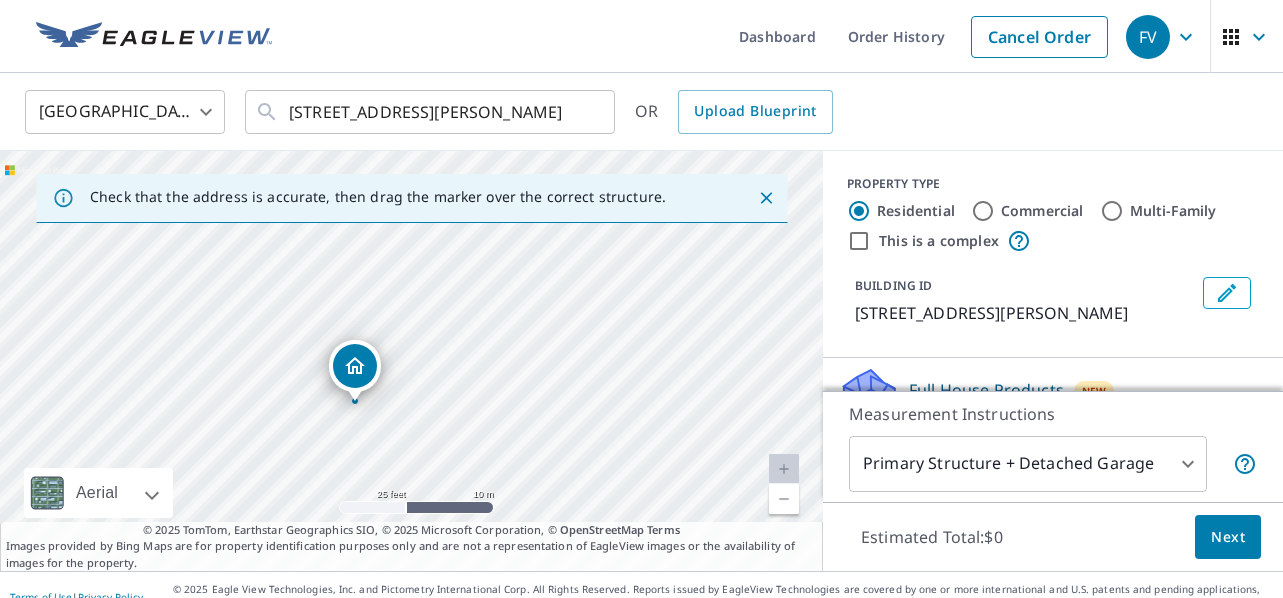 drag, startPoint x: 639, startPoint y: 396, endPoint x: 582, endPoint y: 440, distance: 72.00694 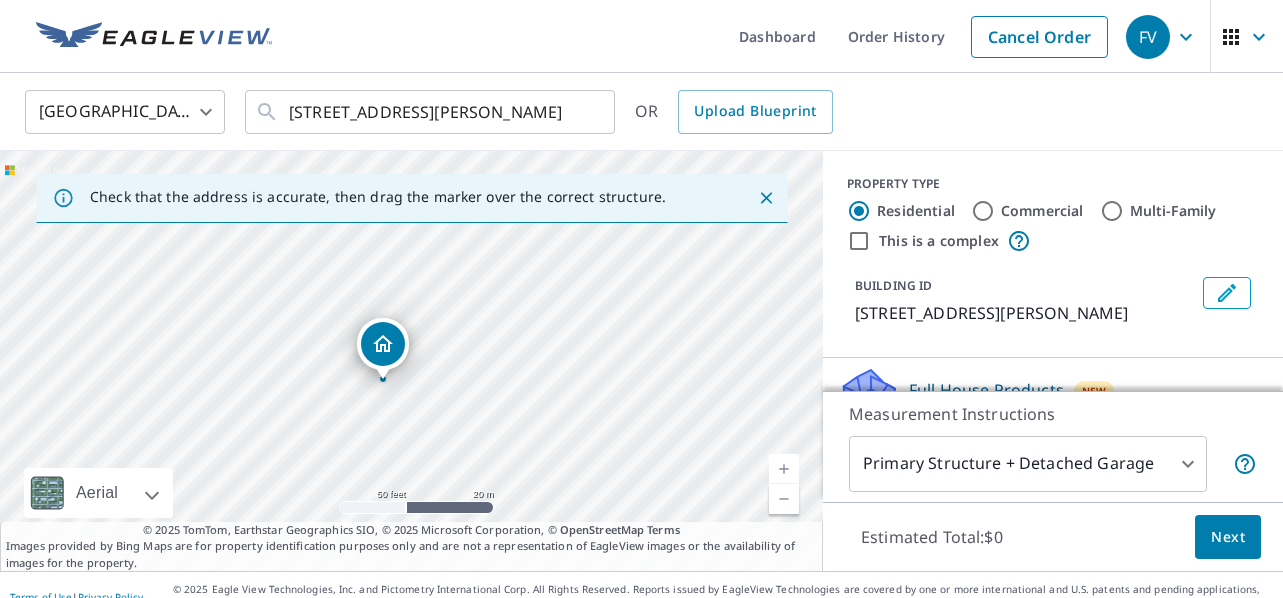 click at bounding box center (784, 469) 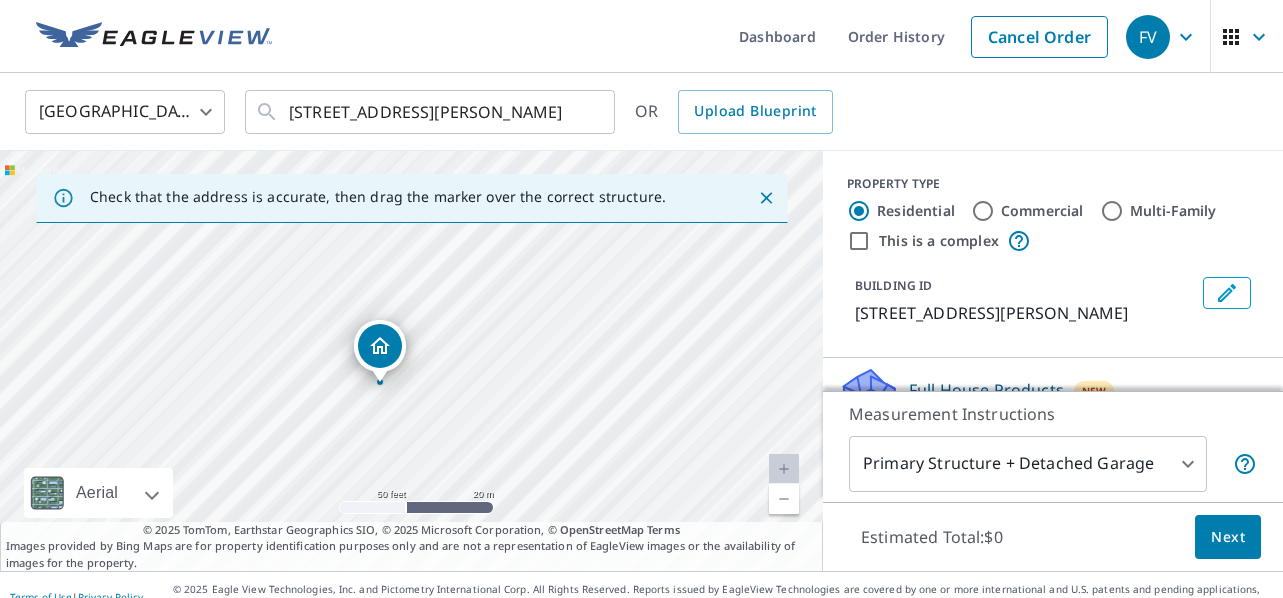 click at bounding box center [784, 469] 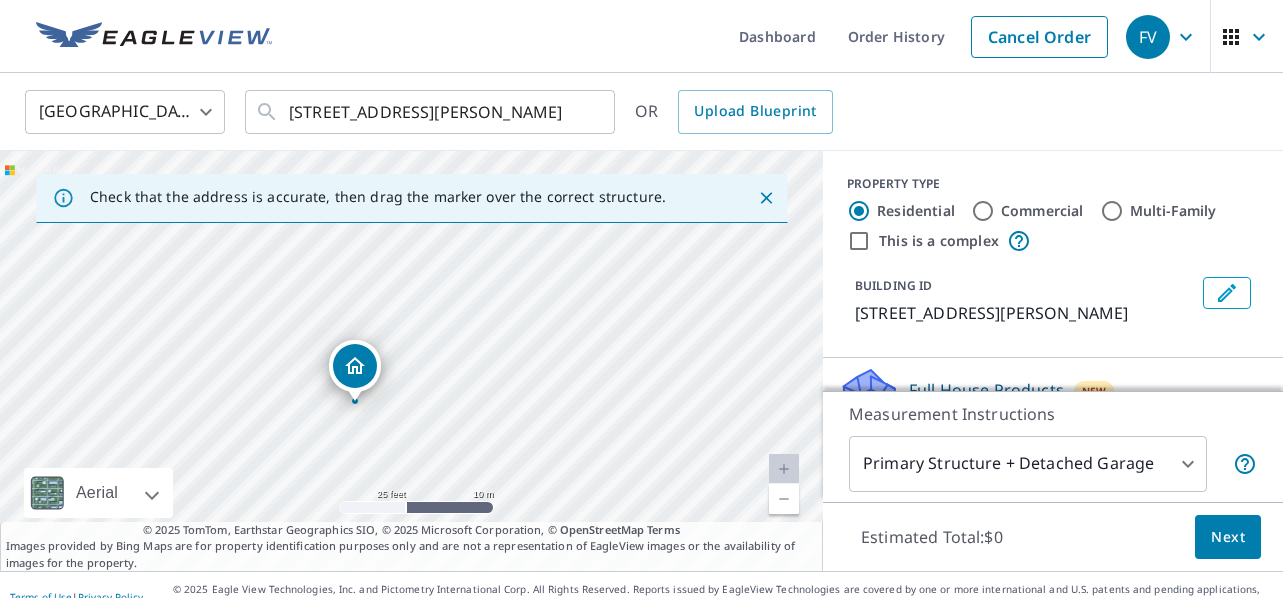 click at bounding box center [784, 469] 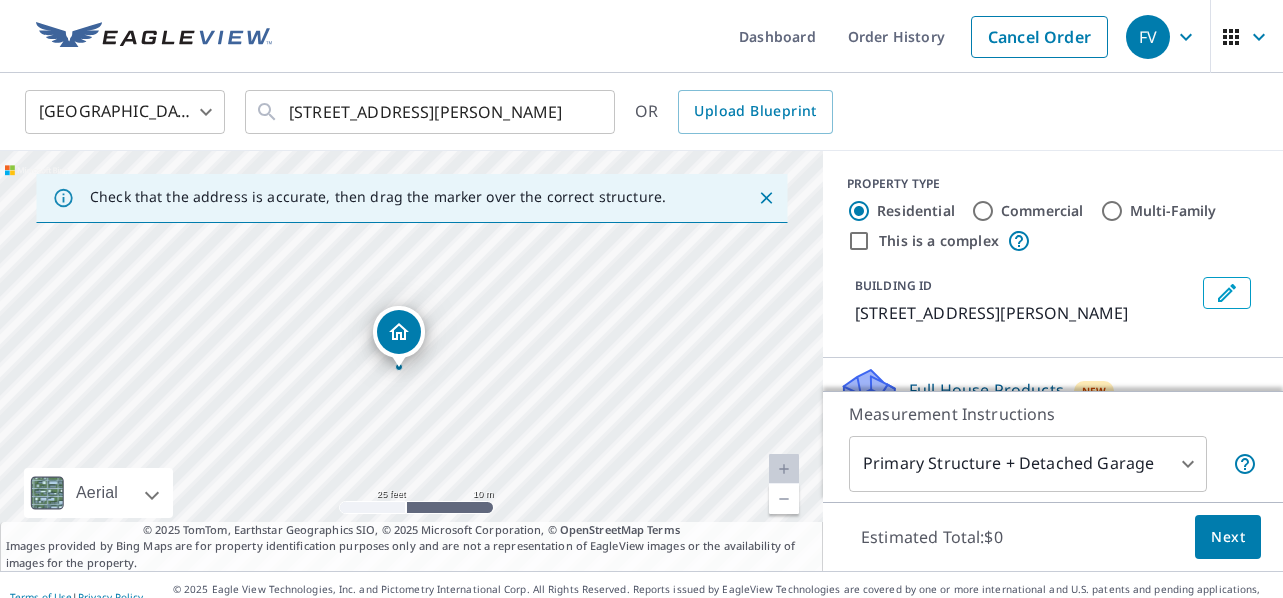 drag, startPoint x: 655, startPoint y: 434, endPoint x: 699, endPoint y: 400, distance: 55.605755 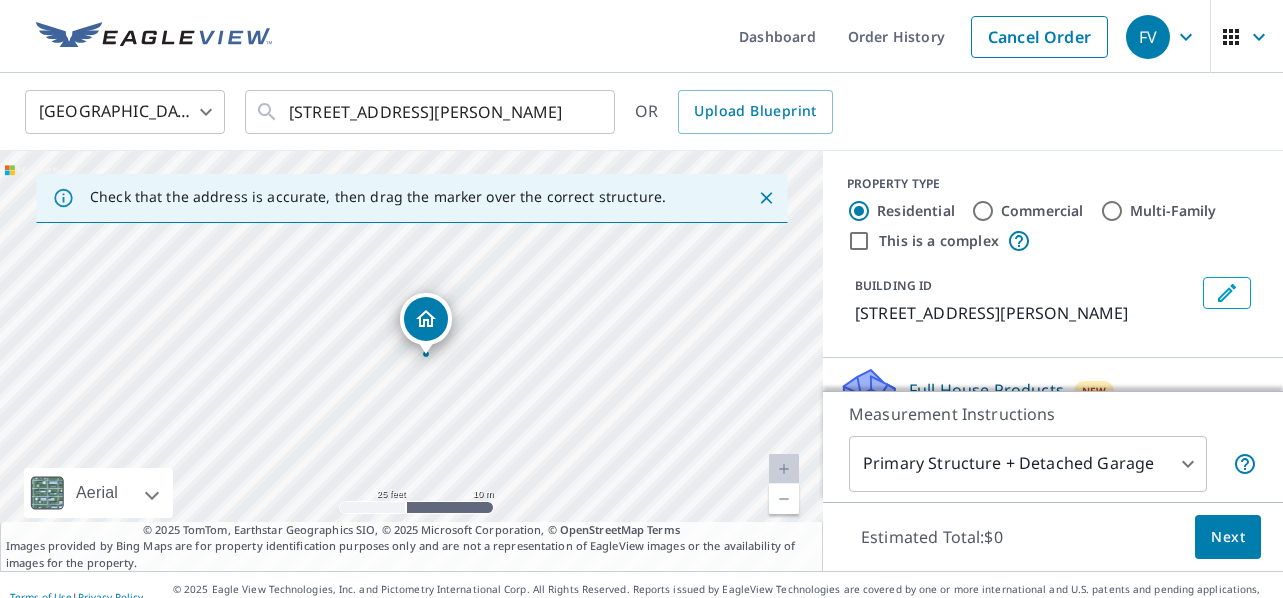 drag, startPoint x: 420, startPoint y: 340, endPoint x: 446, endPoint y: 325, distance: 30.016663 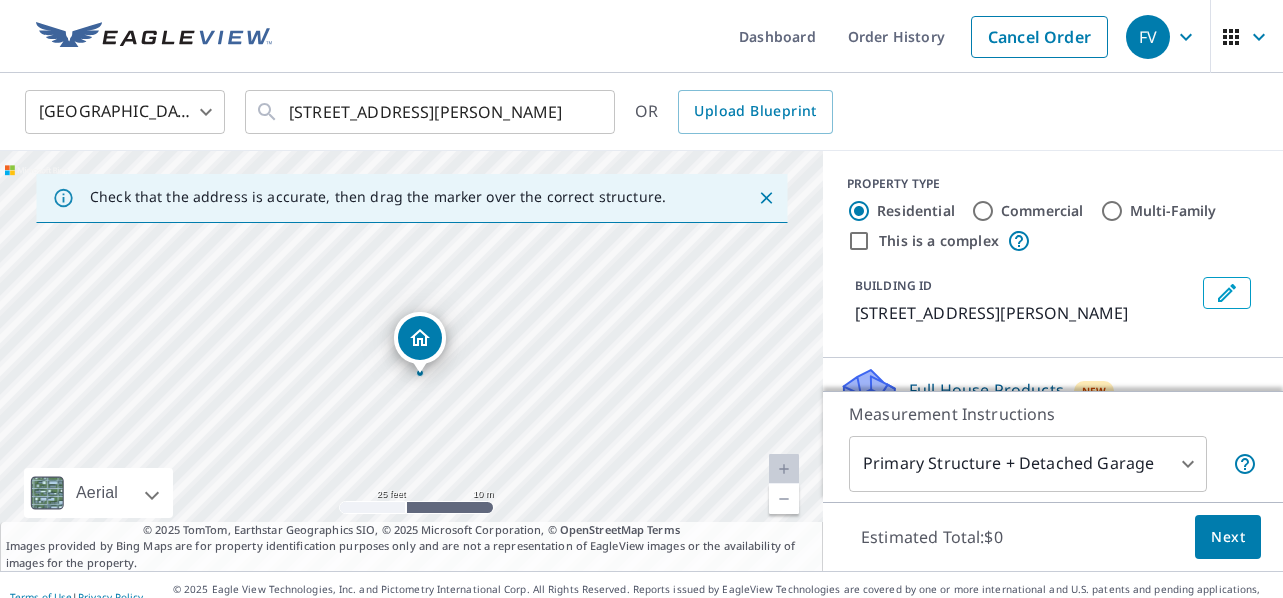 drag, startPoint x: 448, startPoint y: 358, endPoint x: 456, endPoint y: 374, distance: 17.888544 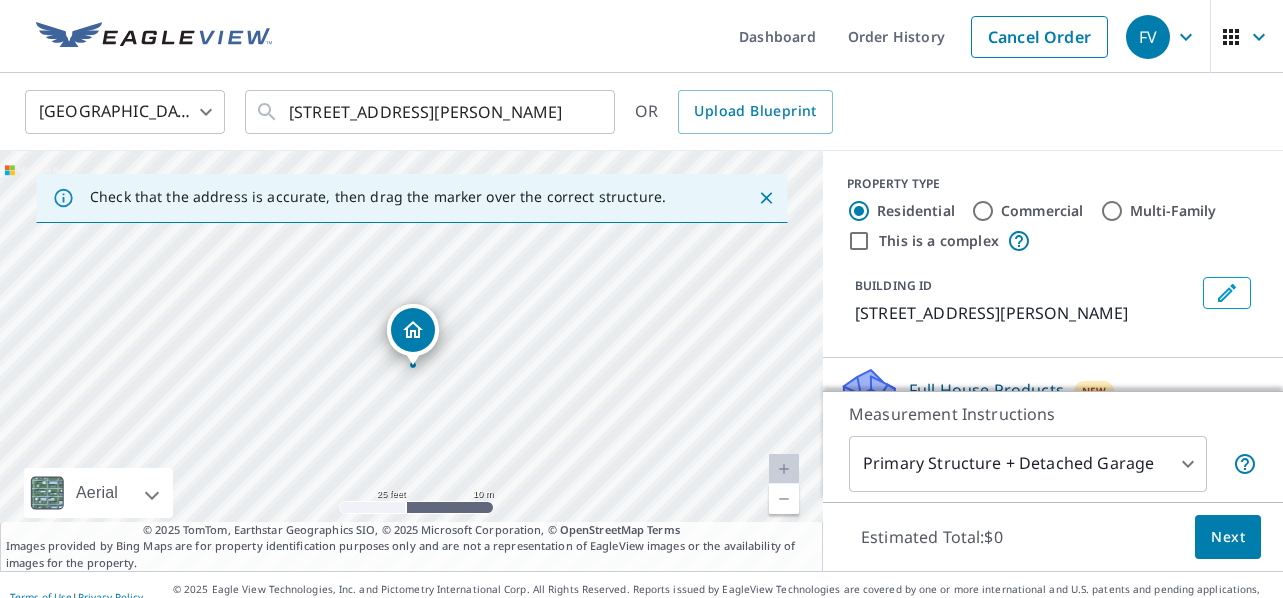 drag, startPoint x: 439, startPoint y: 348, endPoint x: 432, endPoint y: 340, distance: 10.630146 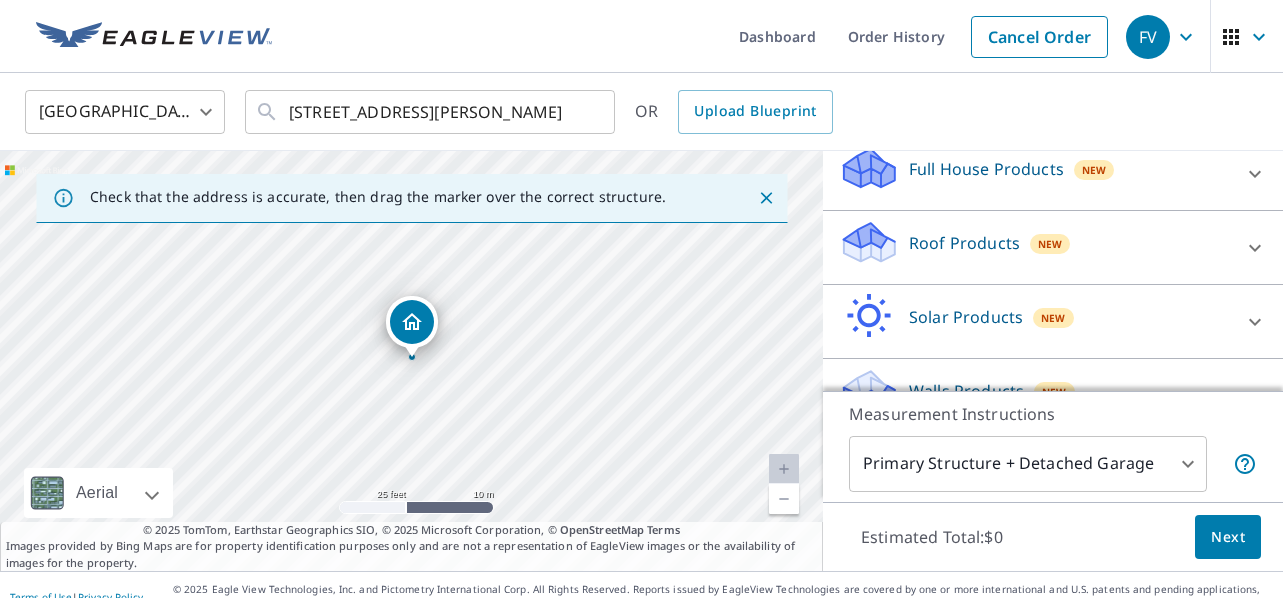 scroll, scrollTop: 230, scrollLeft: 0, axis: vertical 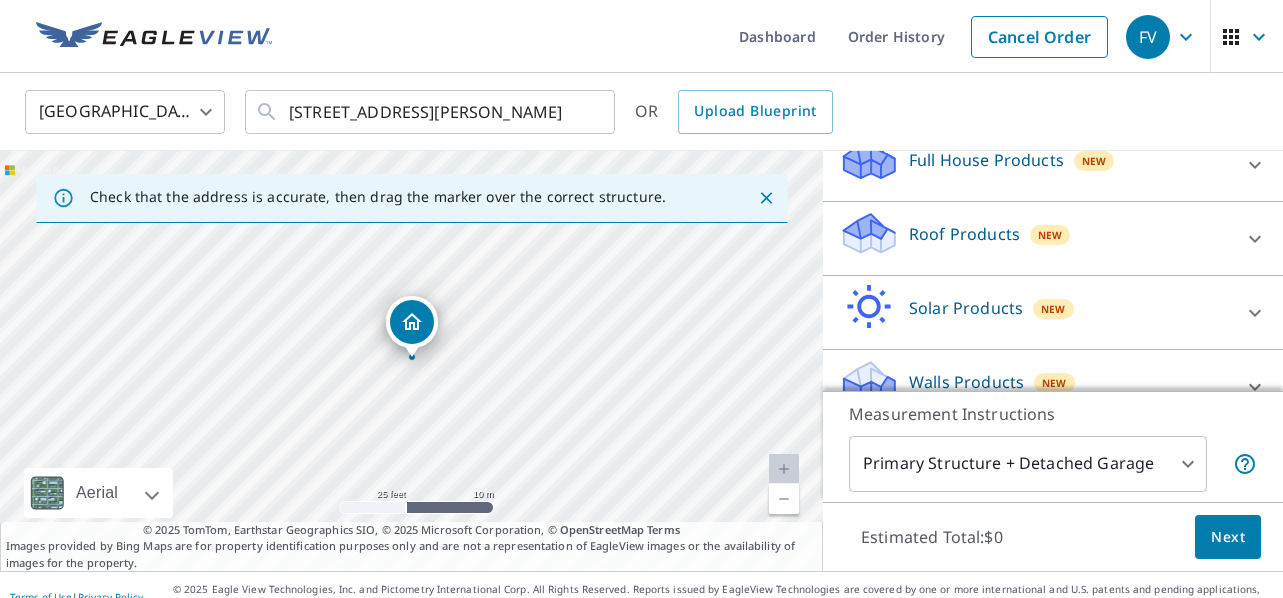 click on "Roof Products New" at bounding box center [1035, 238] 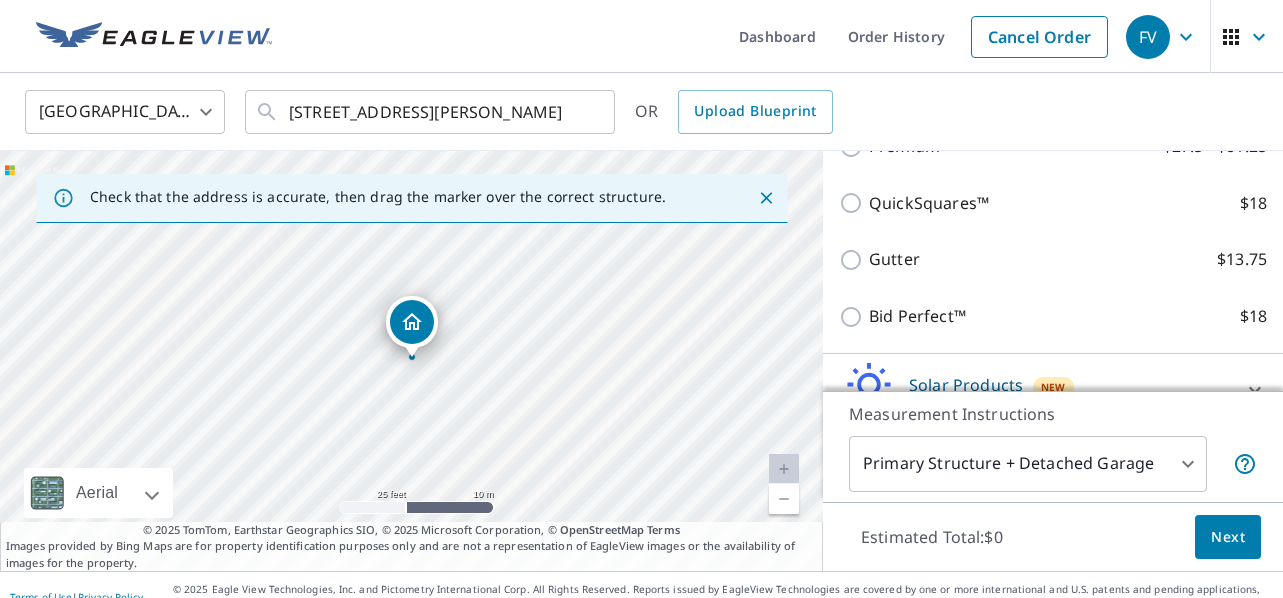 scroll, scrollTop: 384, scrollLeft: 0, axis: vertical 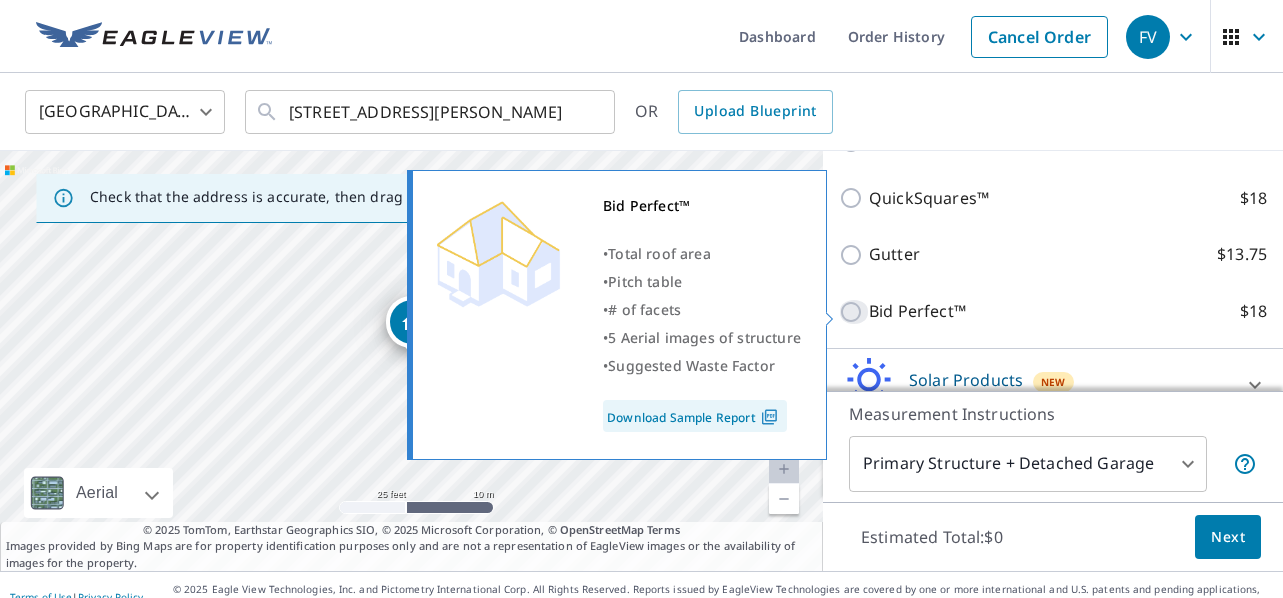 click on "Bid Perfect™ $18" at bounding box center (854, 312) 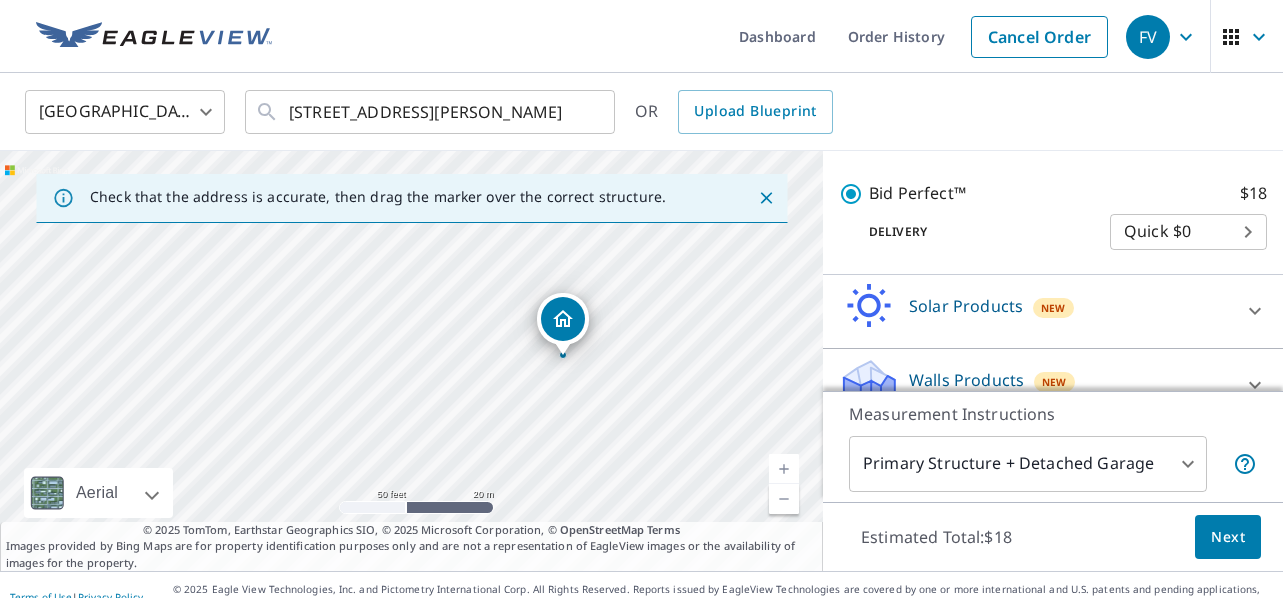 scroll, scrollTop: 555, scrollLeft: 0, axis: vertical 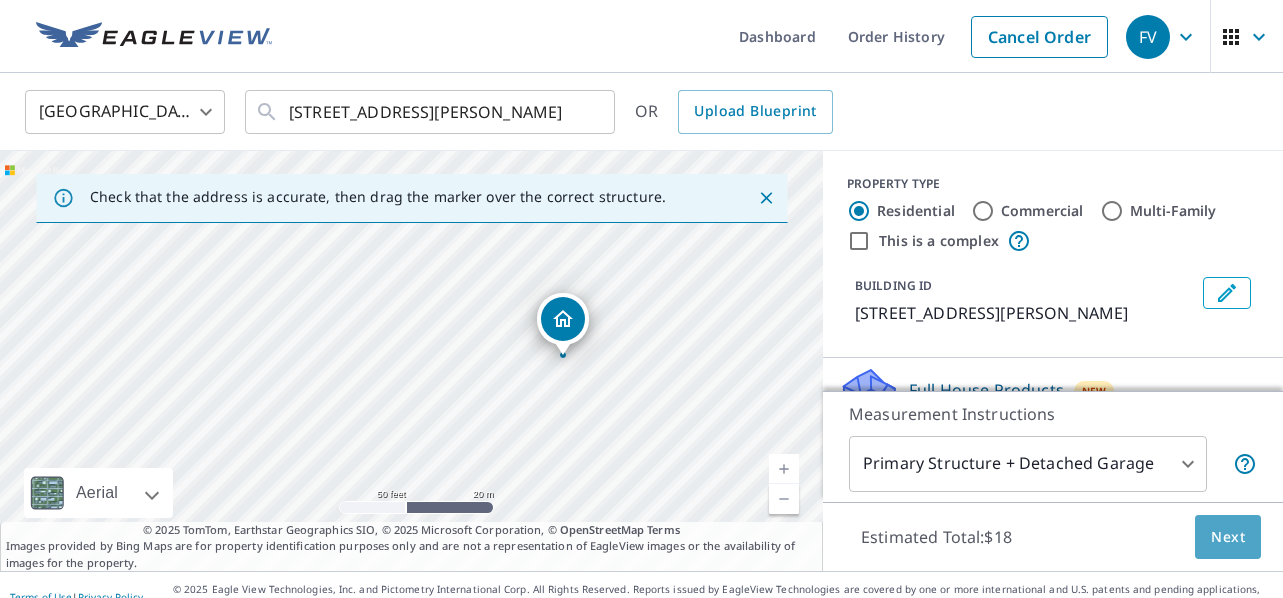 click on "Next" at bounding box center [1228, 537] 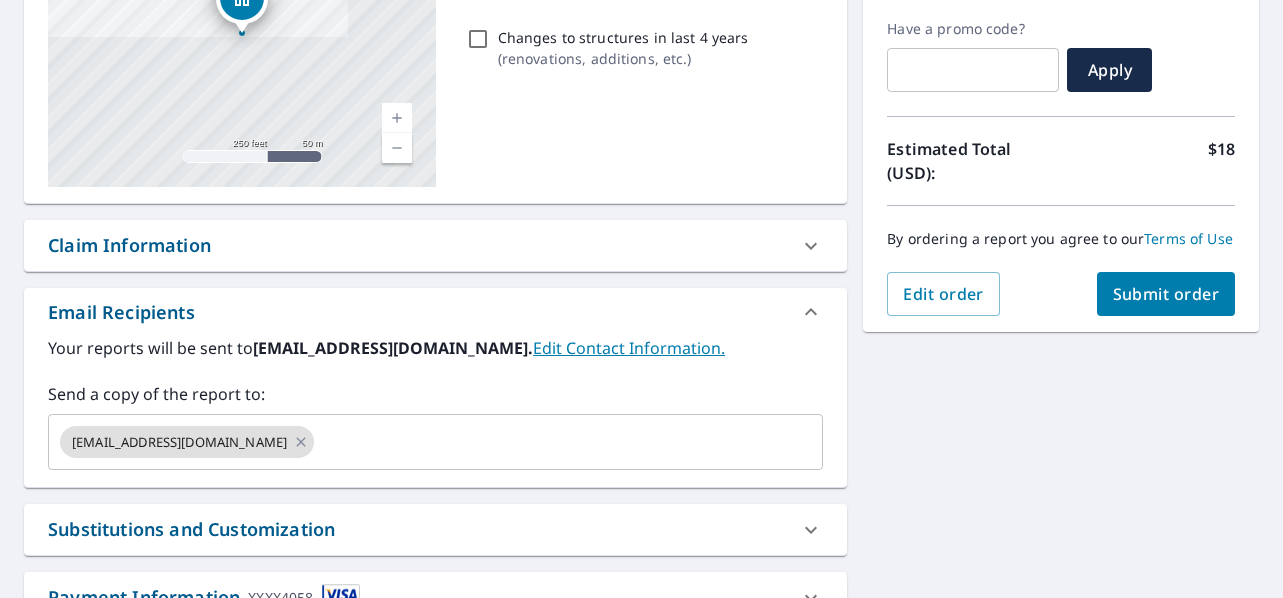 scroll, scrollTop: 327, scrollLeft: 0, axis: vertical 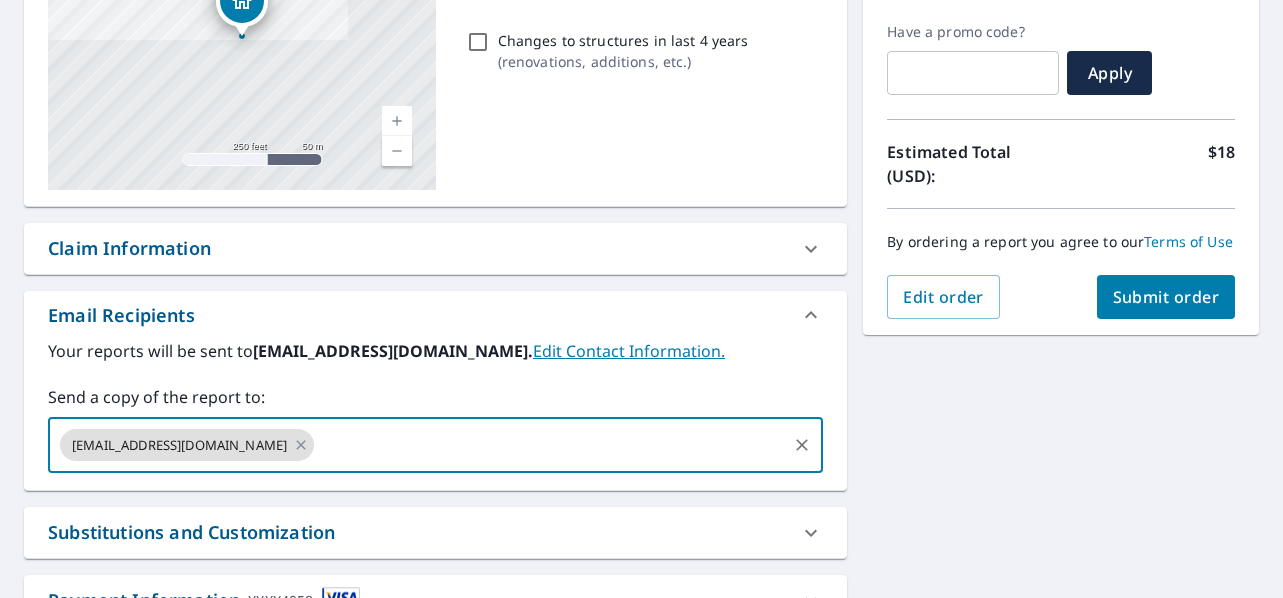 click at bounding box center [550, 445] 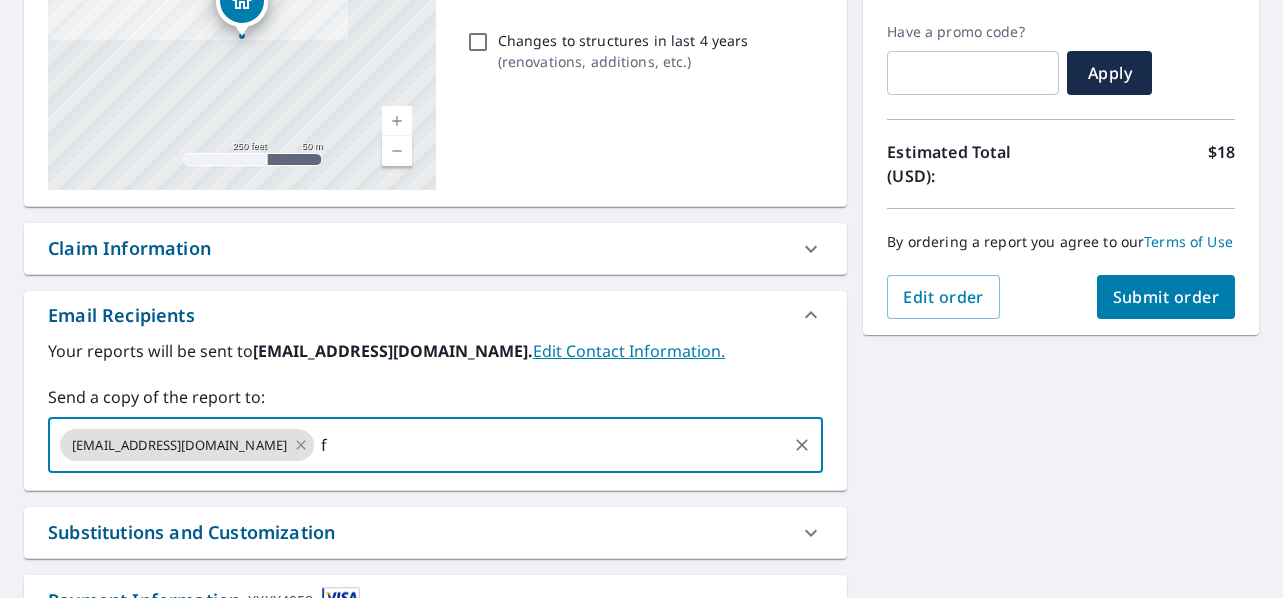 type on "[EMAIL_ADDRESS][DOMAIN_NAME]" 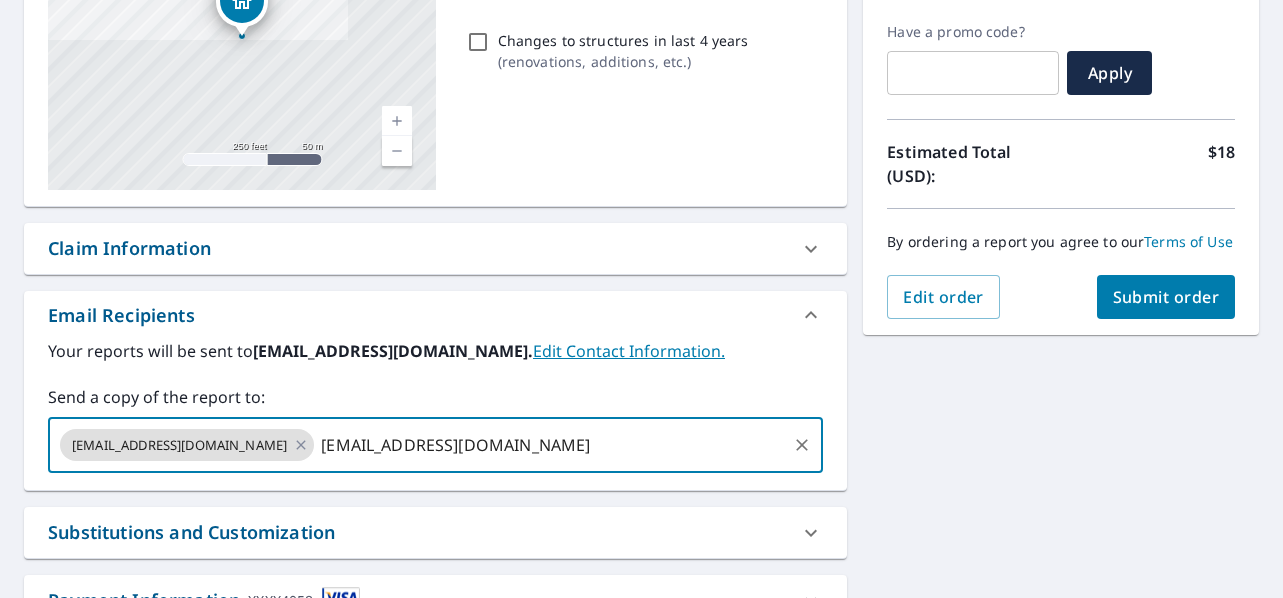 type 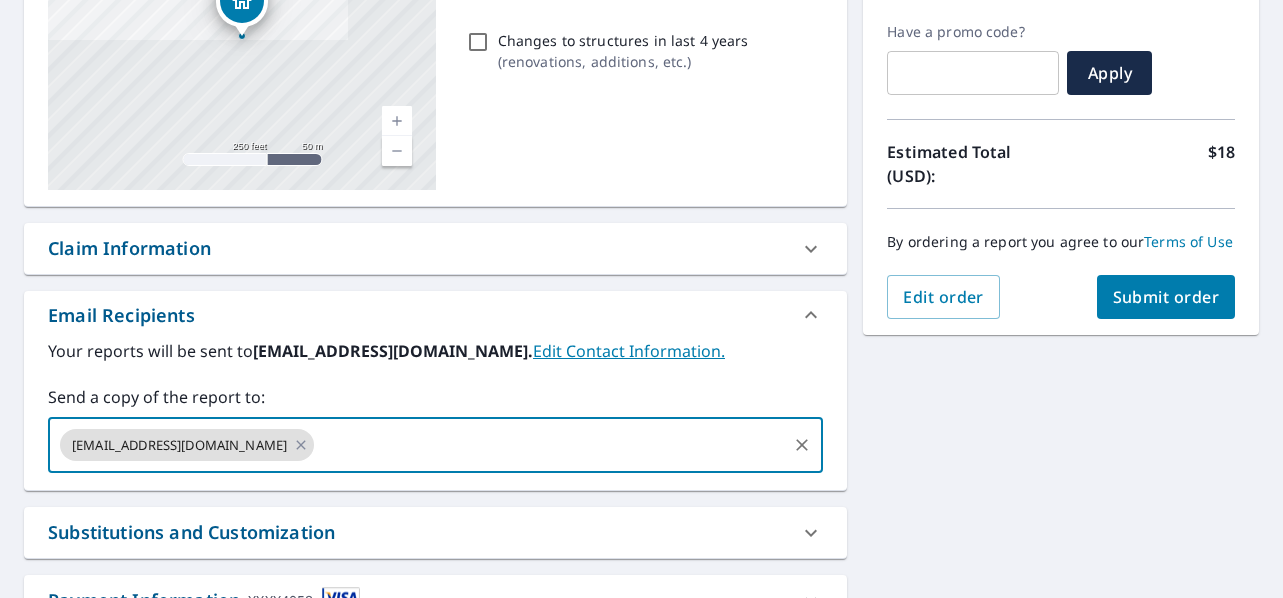 click on "[STREET_ADDRESS][PERSON_NAME] Aerial Road A standard road map Aerial A detailed look from above Labels Labels 250 feet 50 m © 2025 TomTom, © Vexcel Imaging, © 2025 Microsoft Corporation,  © OpenStreetMap Terms PROPERTY TYPE Residential BUILDING ID [STREET_ADDRESS][PERSON_NAME] Changes to structures in last 4 years ( renovations, additions, etc. ) Claim Information Claim number ​ Claim information ​ PO number ​ Date of loss ​ Cat ID ​ Email Recipients Your reports will be sent to  [EMAIL_ADDRESS][DOMAIN_NAME].  Edit Contact Information. Send a copy of the report to: [EMAIL_ADDRESS][DOMAIN_NAME] ​ Substitutions and Customization Roof measurement report substitutions If a Bid Perfect - Residential Report is unavailable send me a QuickSquares Report: Yes No Ask If a QuickSquares Report is unavailable send me a QuickSquares Extended Coverage Report: Yes No Ask If a Residential/Multi-Family Report is unavailable send me a Commercial Report: Yes No Ask Yes No Ask Yes No Ask DXF RXF XML XXXX4058 *" at bounding box center [641, 293] 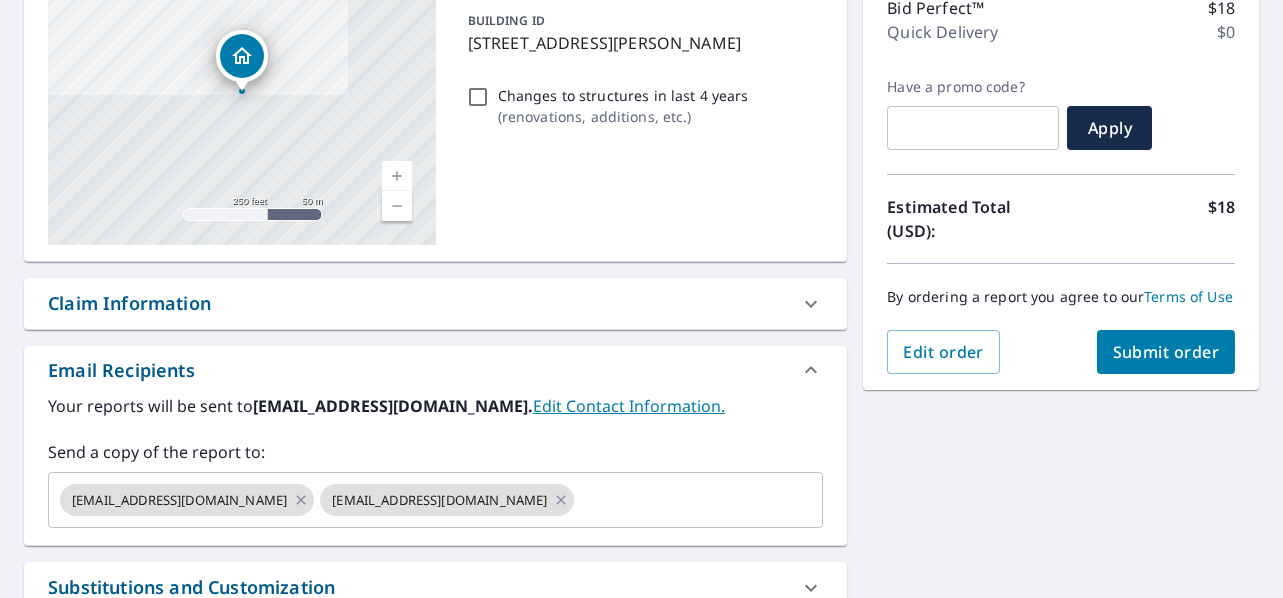scroll, scrollTop: 278, scrollLeft: 0, axis: vertical 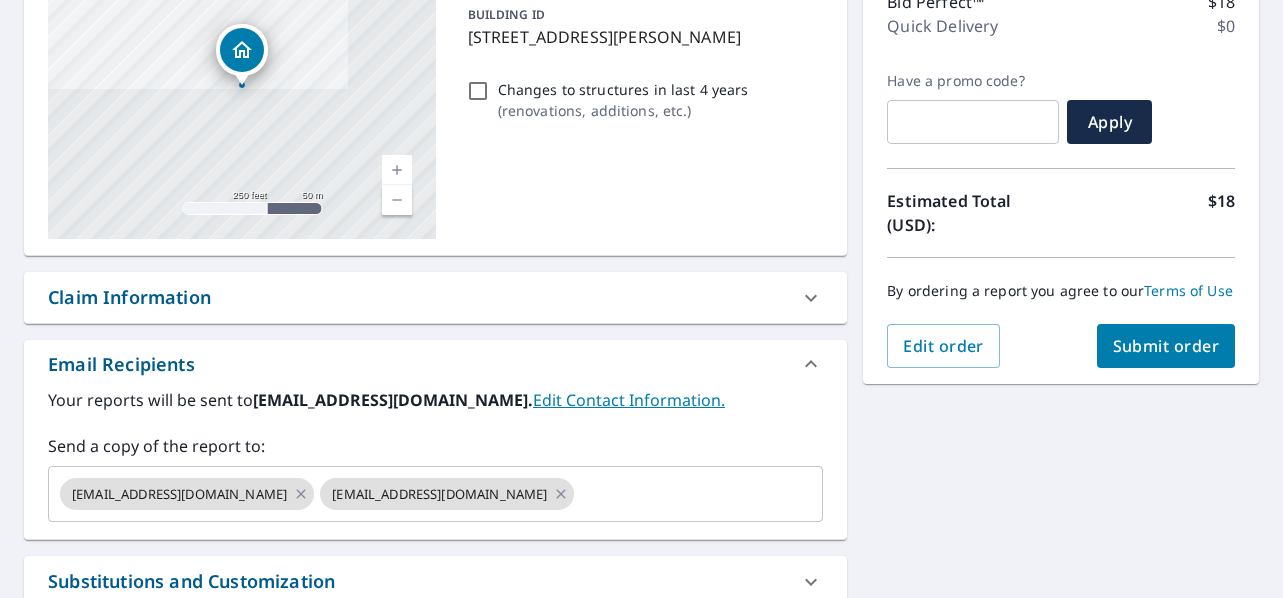 click on "Submit order" at bounding box center [1166, 346] 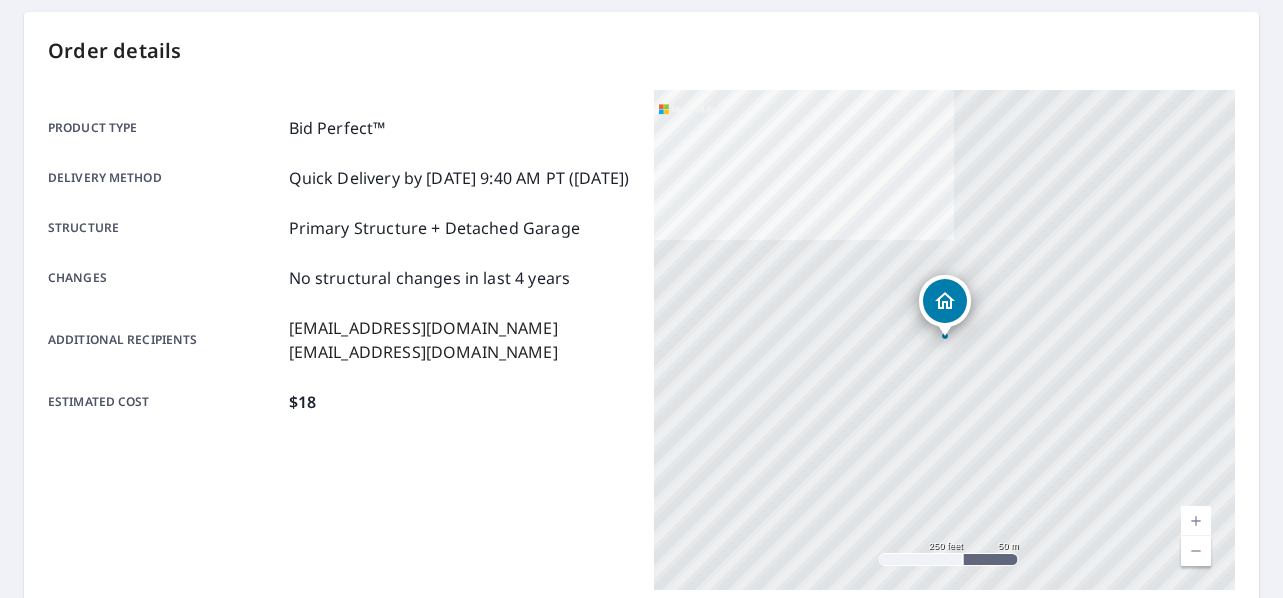 scroll, scrollTop: 176, scrollLeft: 0, axis: vertical 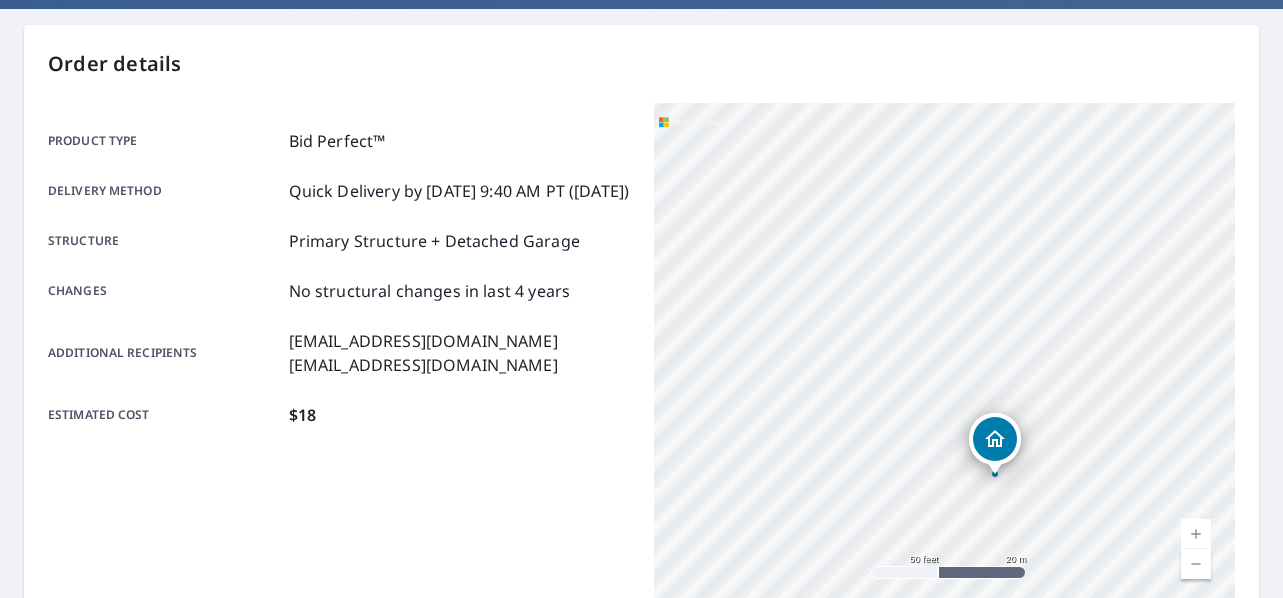 drag, startPoint x: 960, startPoint y: 447, endPoint x: 850, endPoint y: 136, distance: 329.88028 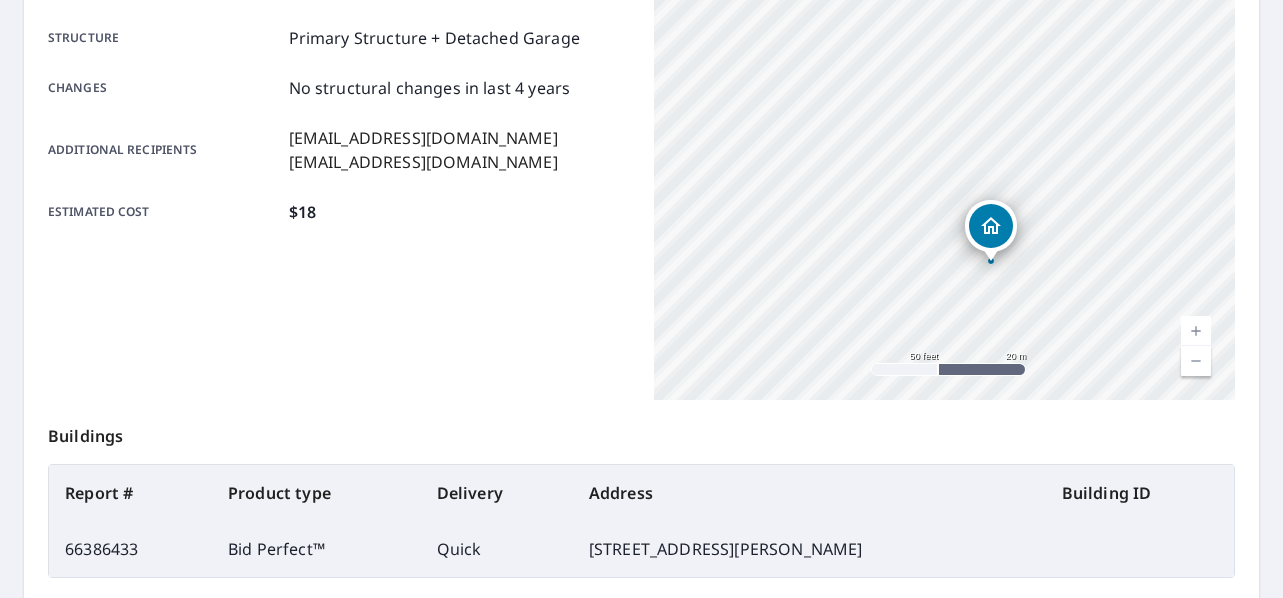 scroll, scrollTop: 0, scrollLeft: 0, axis: both 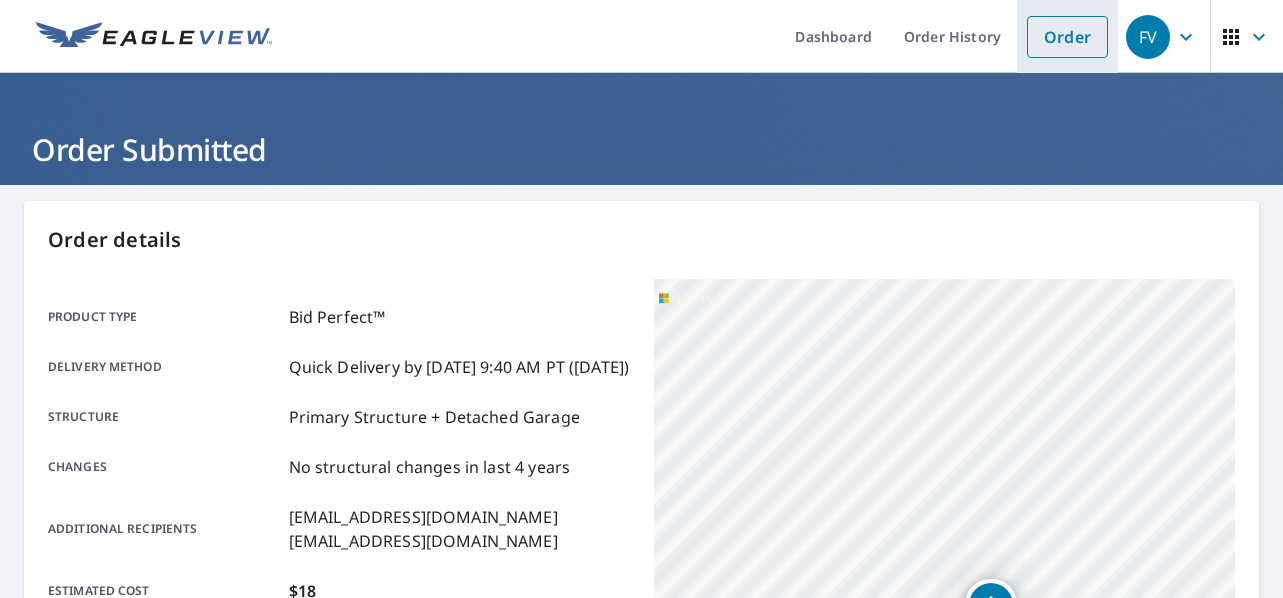 click on "Order" at bounding box center [1067, 37] 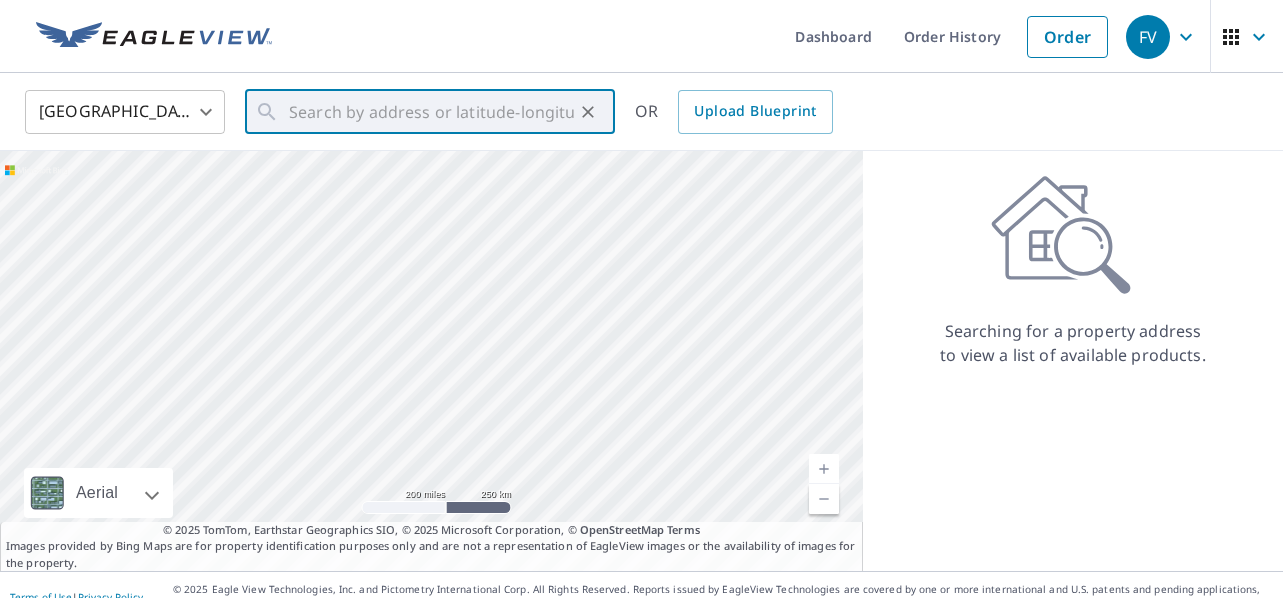 click at bounding box center [431, 112] 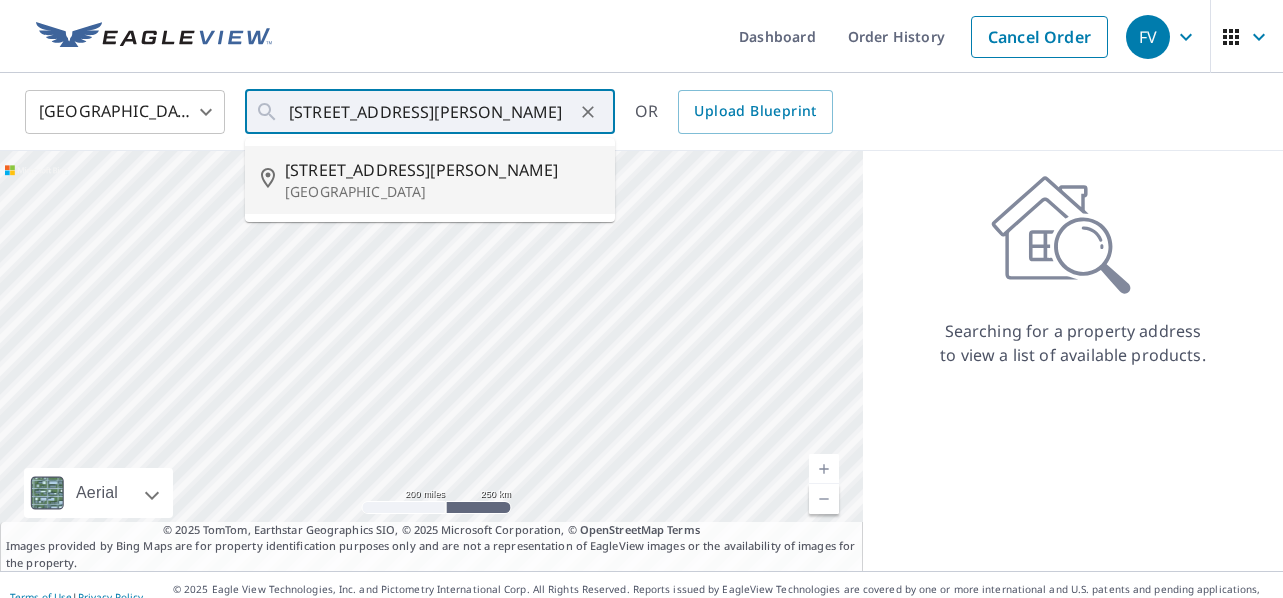click on "[STREET_ADDRESS][PERSON_NAME]" at bounding box center [442, 170] 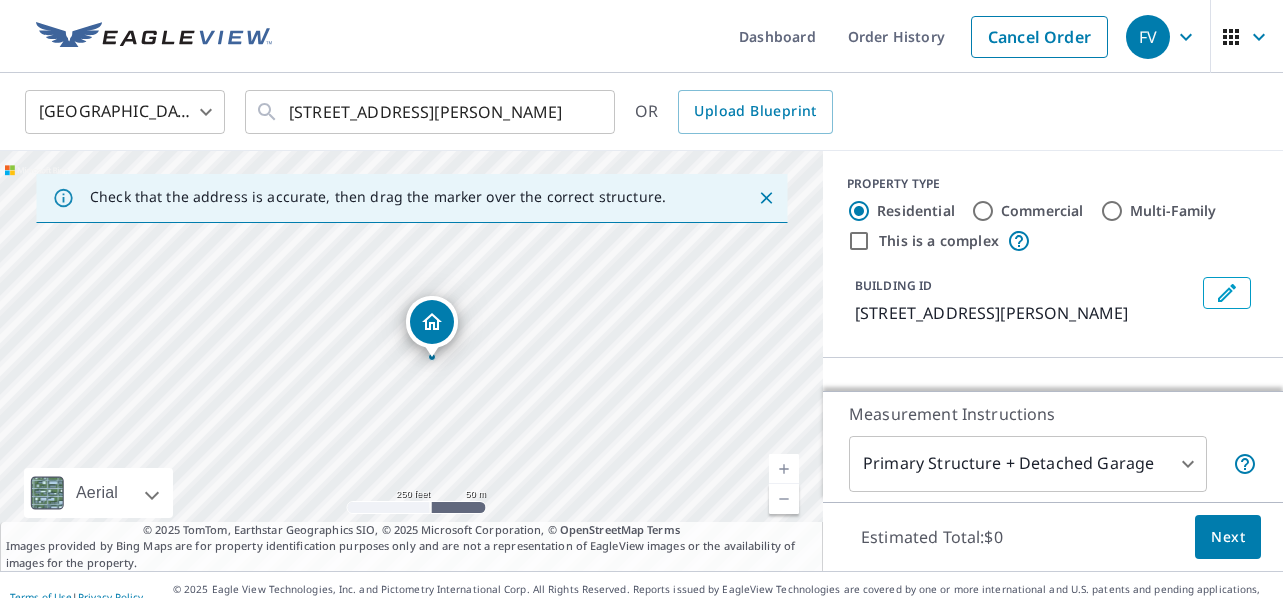 click at bounding box center [784, 469] 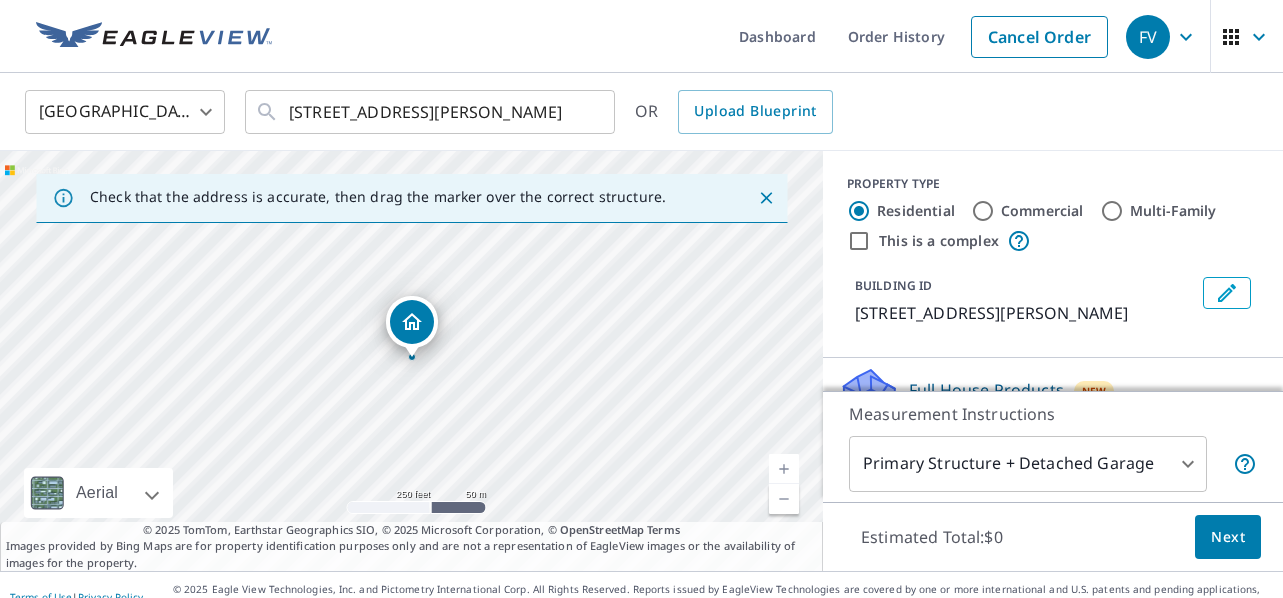click at bounding box center (784, 469) 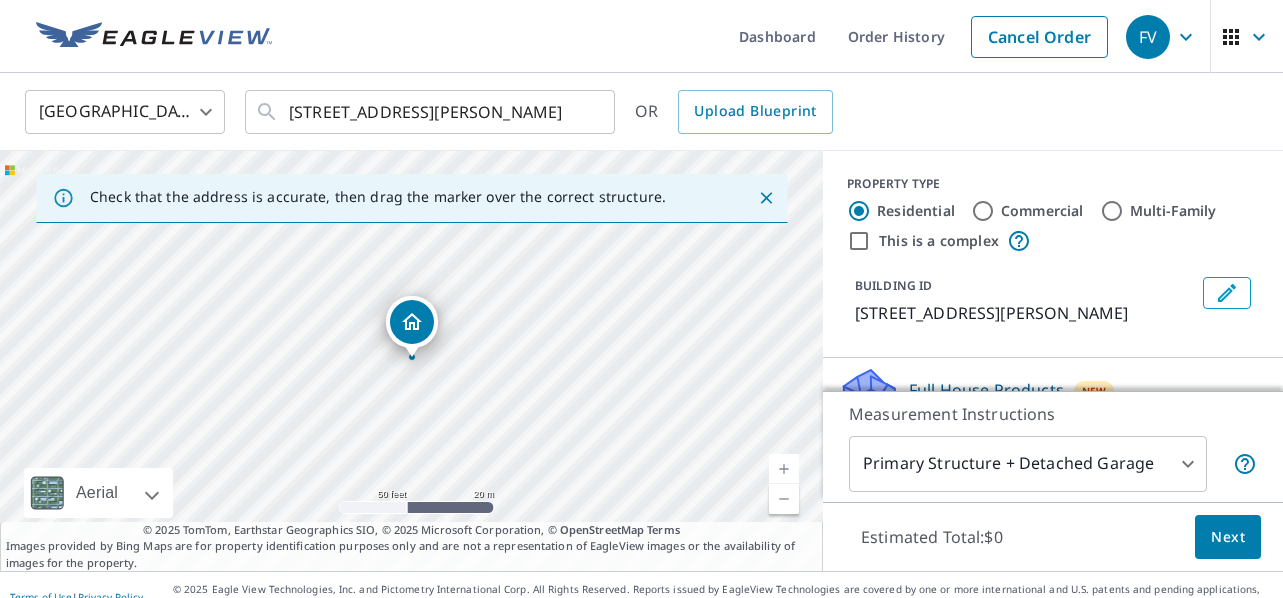 click at bounding box center (784, 469) 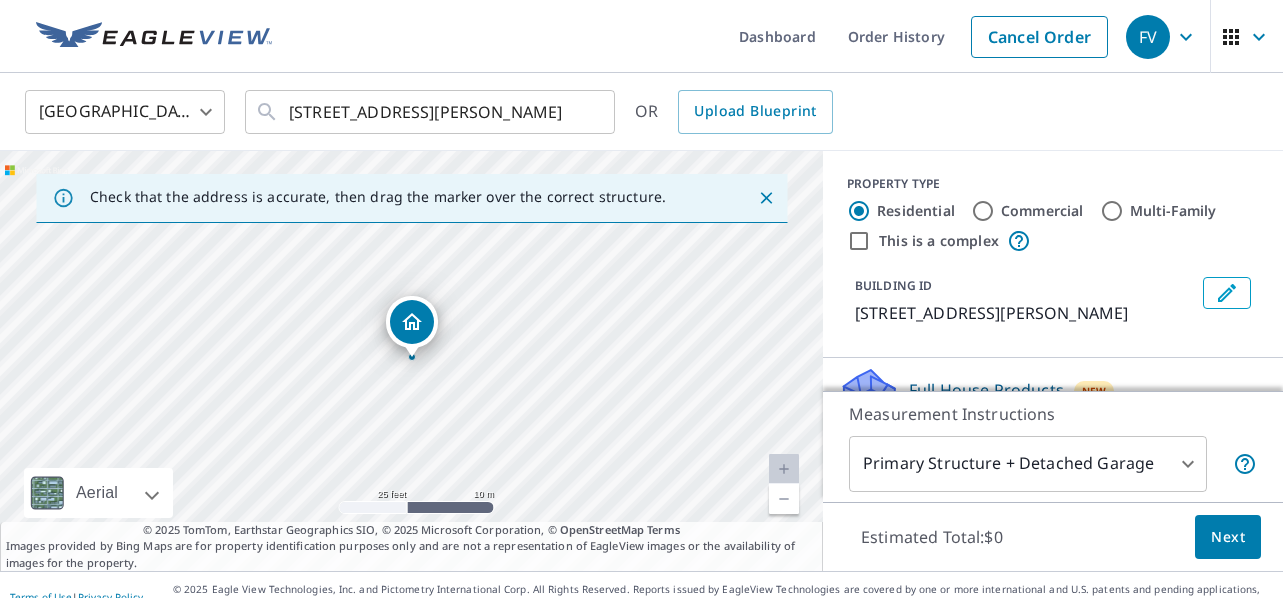click at bounding box center (784, 499) 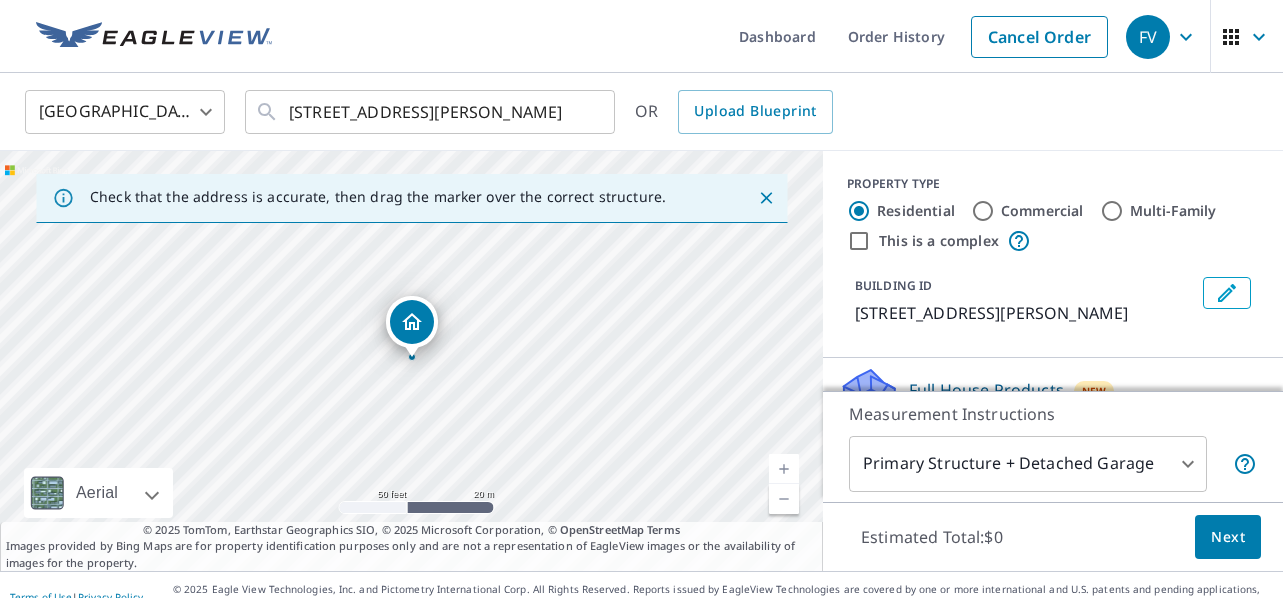 click at bounding box center [784, 499] 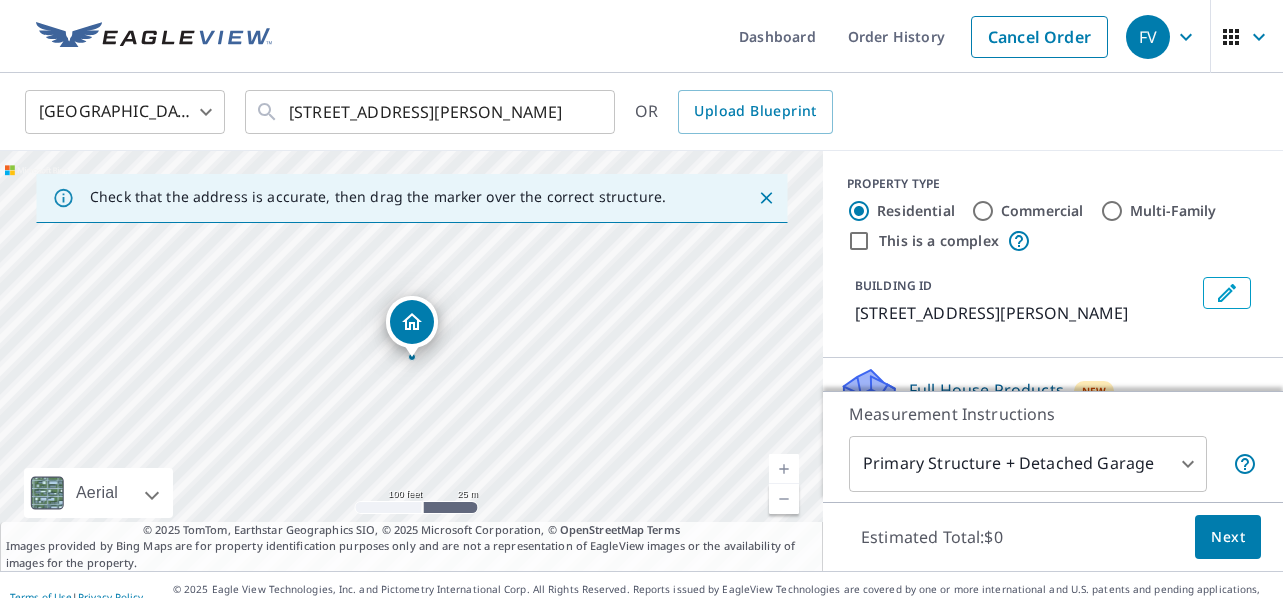 click at bounding box center (784, 499) 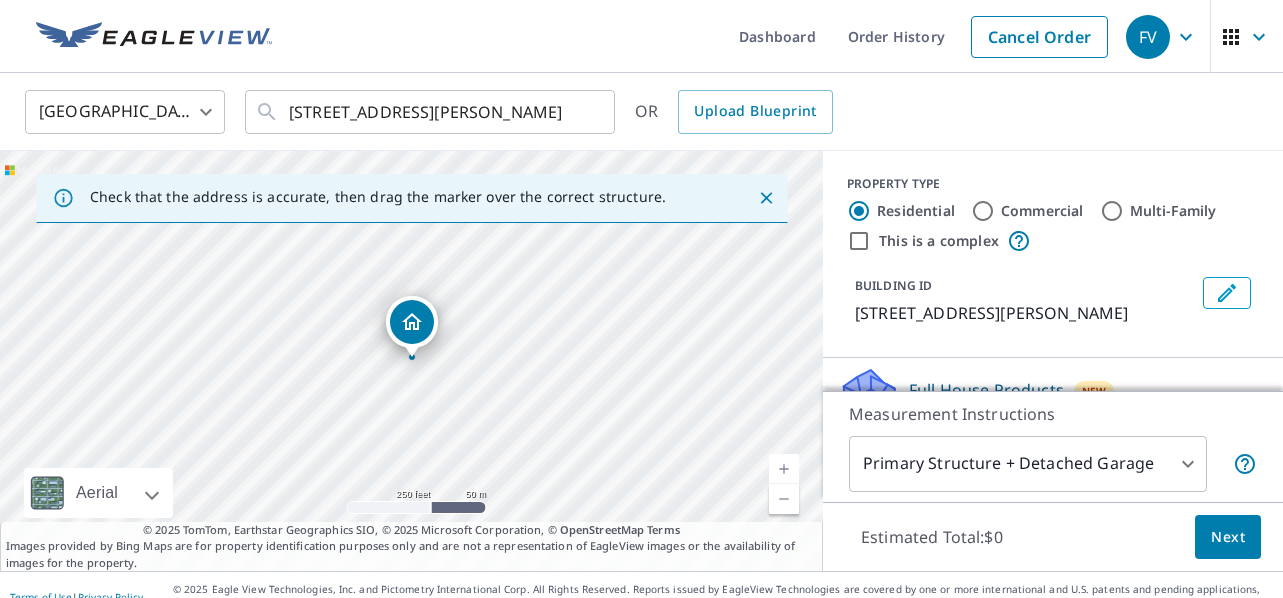 click at bounding box center (784, 499) 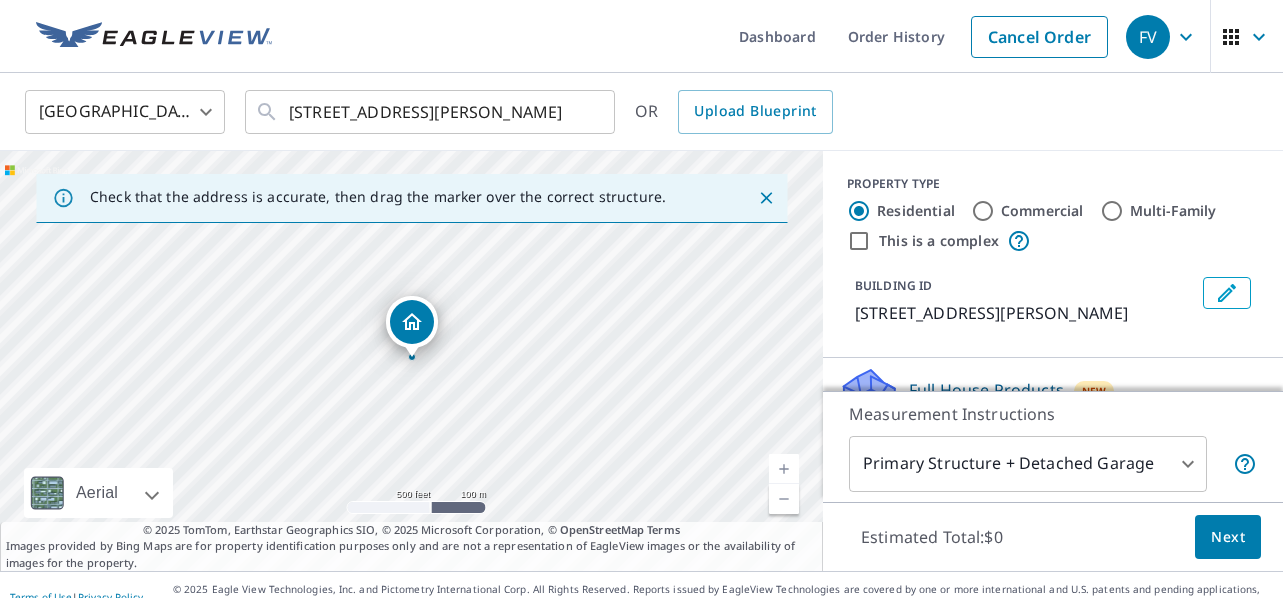 click at bounding box center (784, 469) 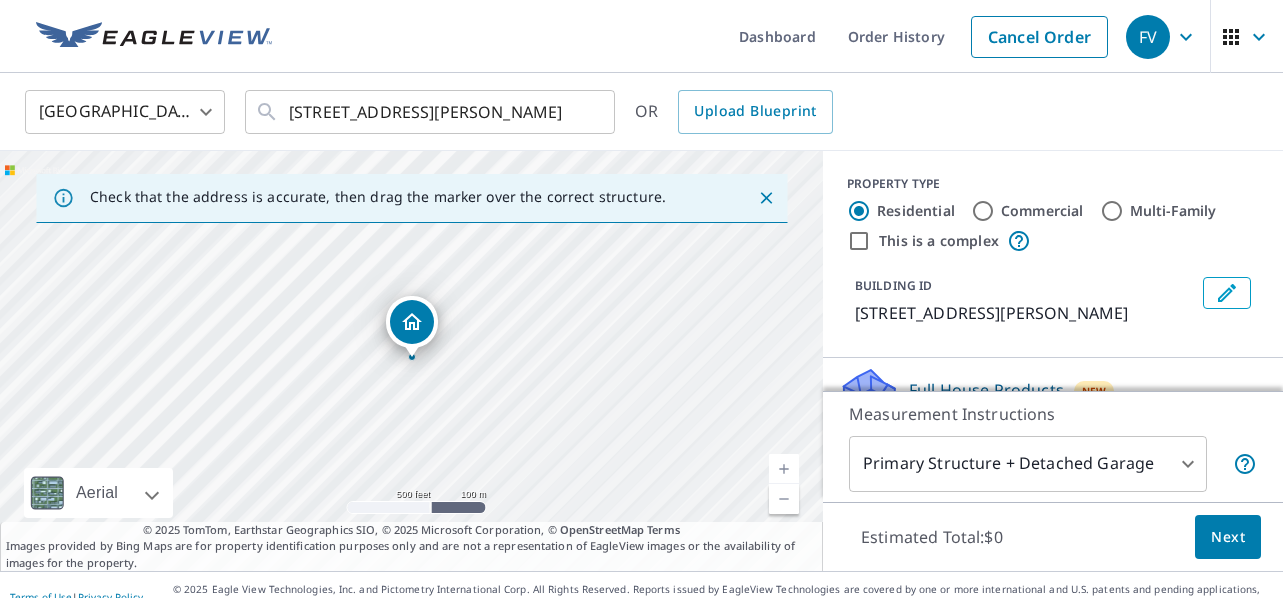 click at bounding box center (784, 469) 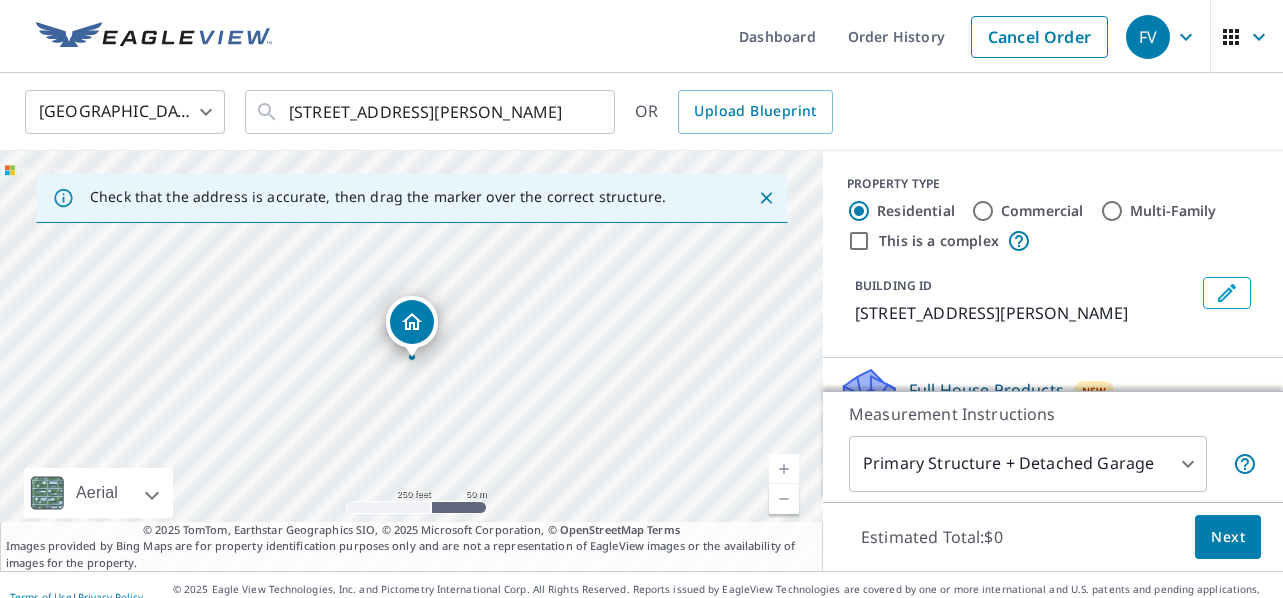 click at bounding box center [784, 469] 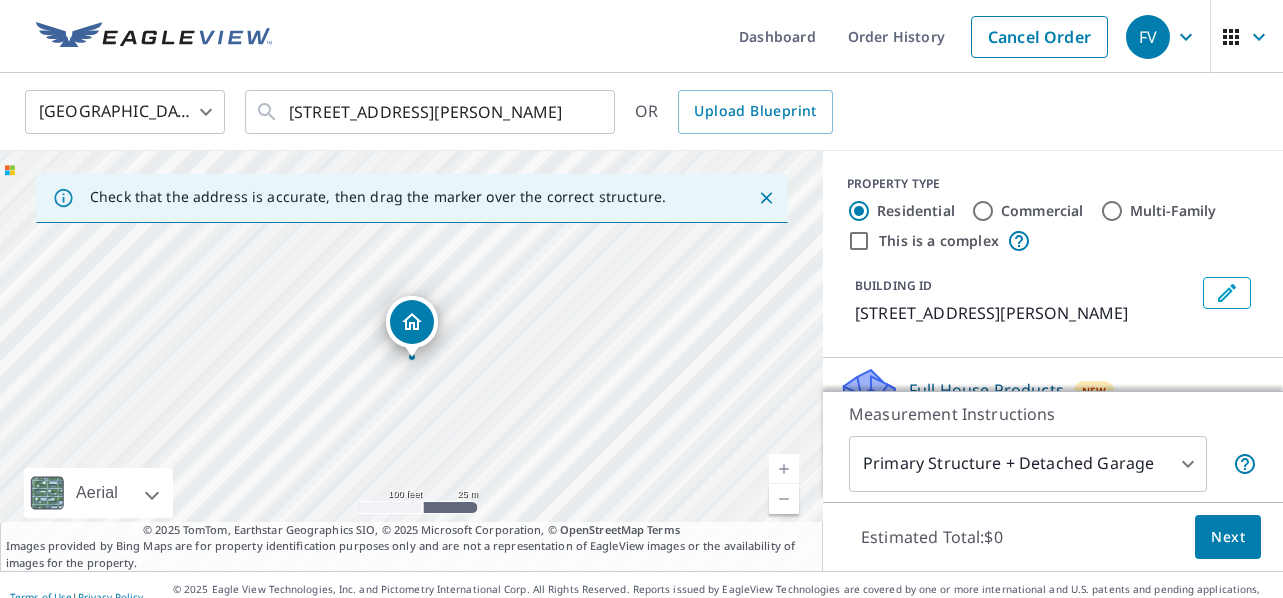 click at bounding box center (784, 469) 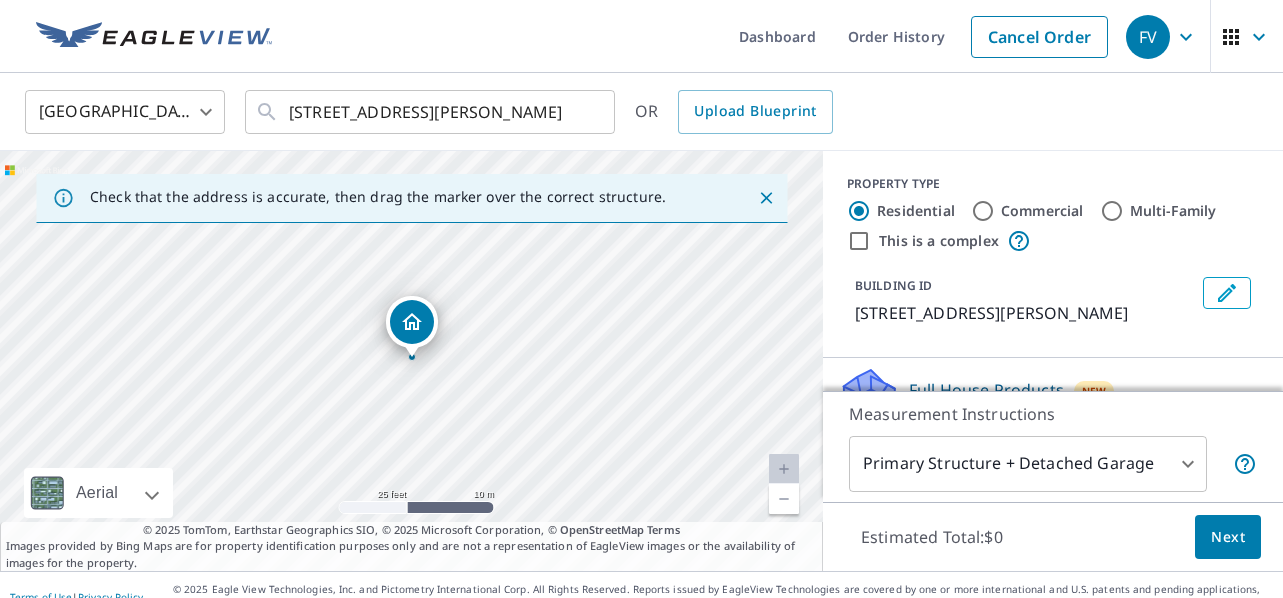click at bounding box center (784, 469) 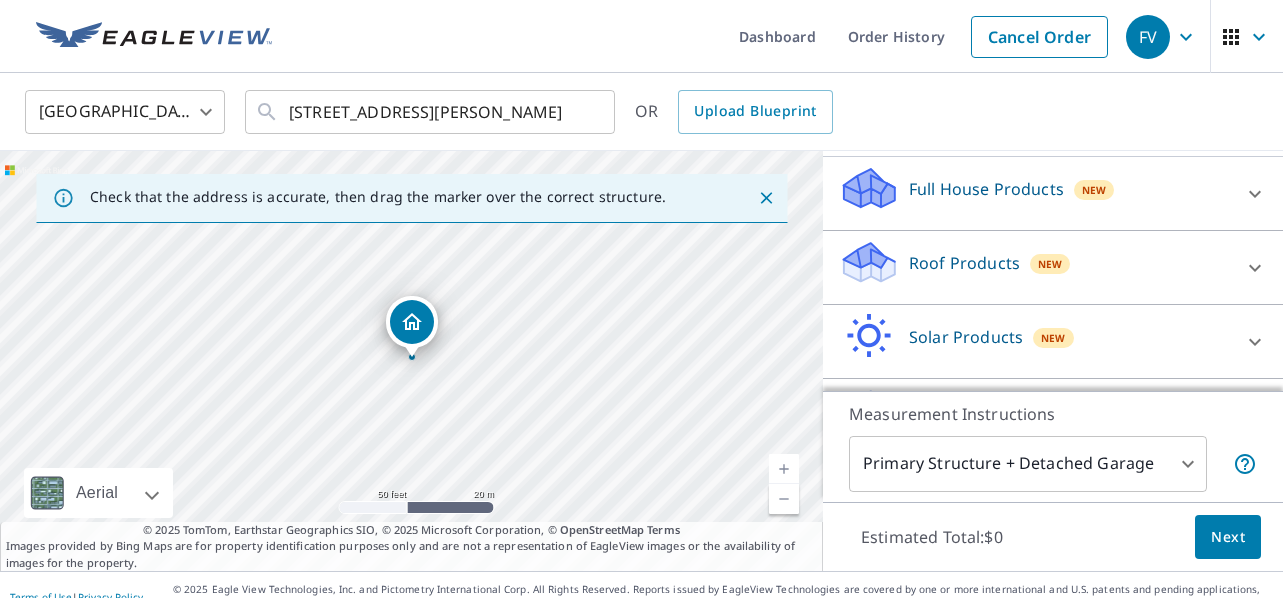 scroll, scrollTop: 206, scrollLeft: 0, axis: vertical 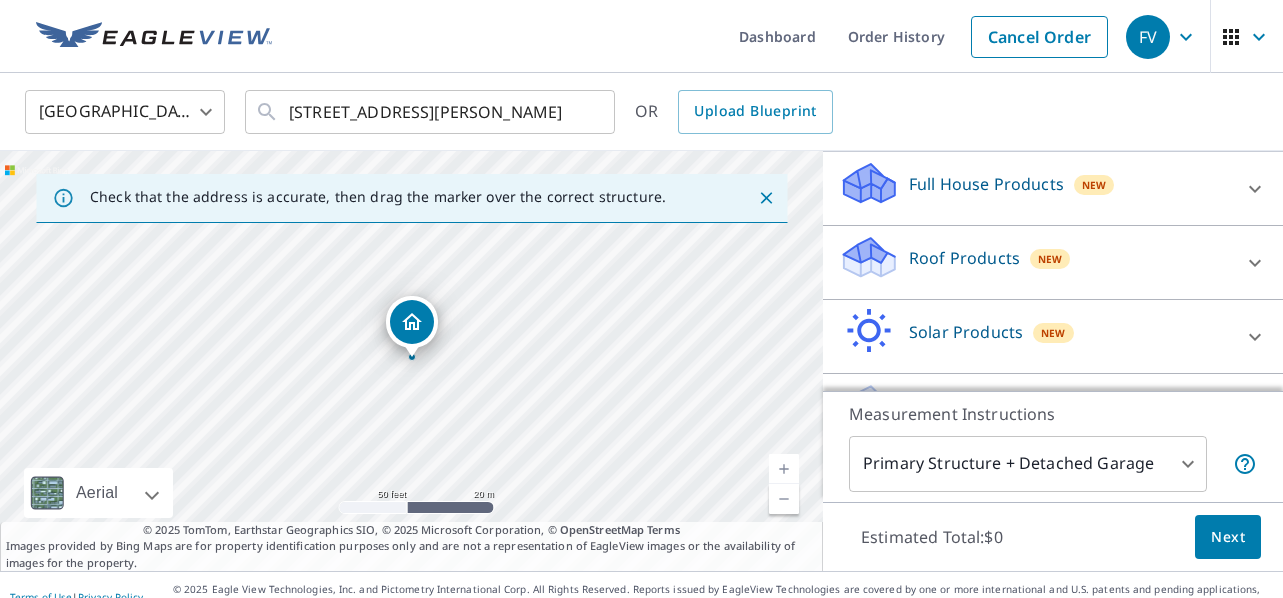 click 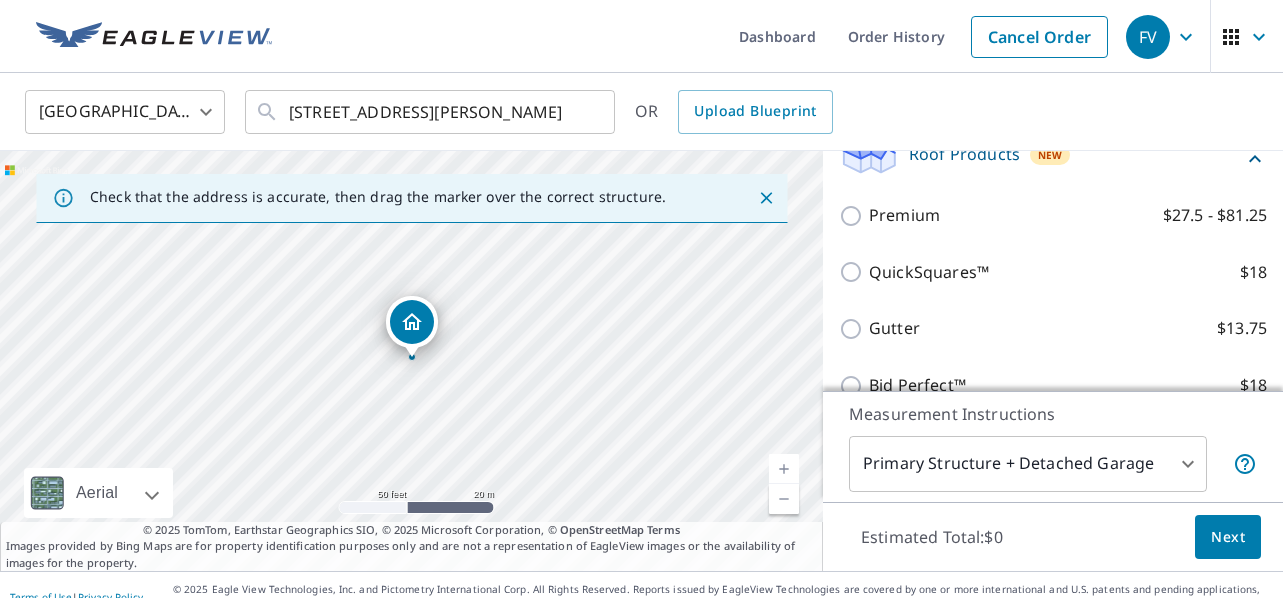 scroll, scrollTop: 433, scrollLeft: 0, axis: vertical 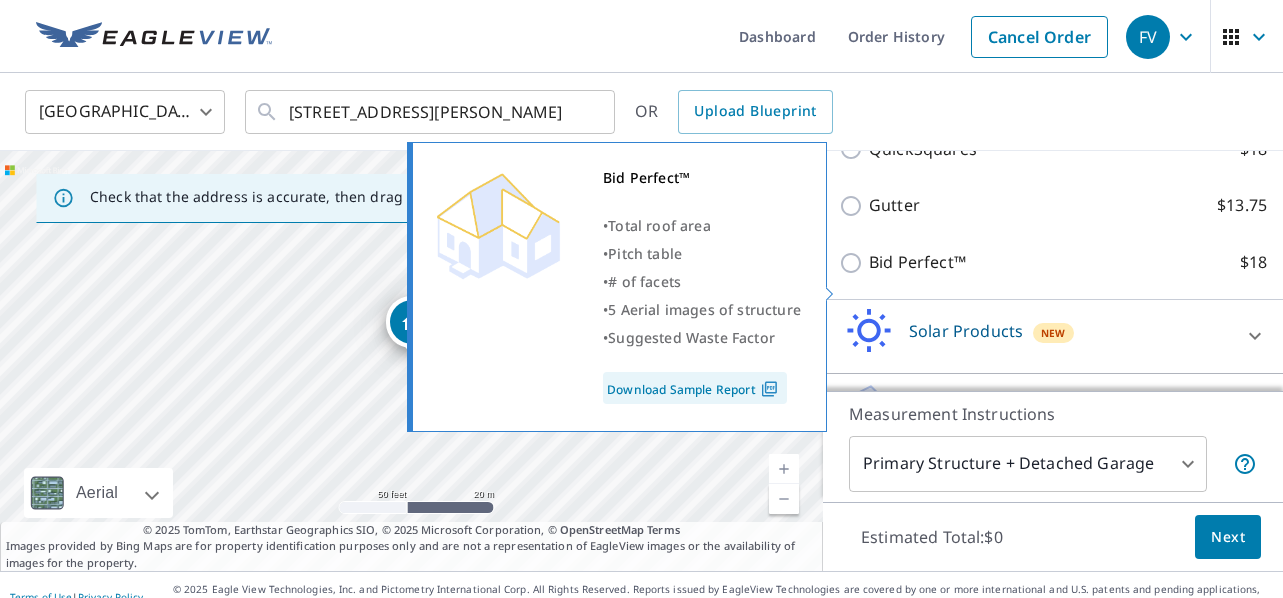 click on "Bid Perfect™" at bounding box center [917, 262] 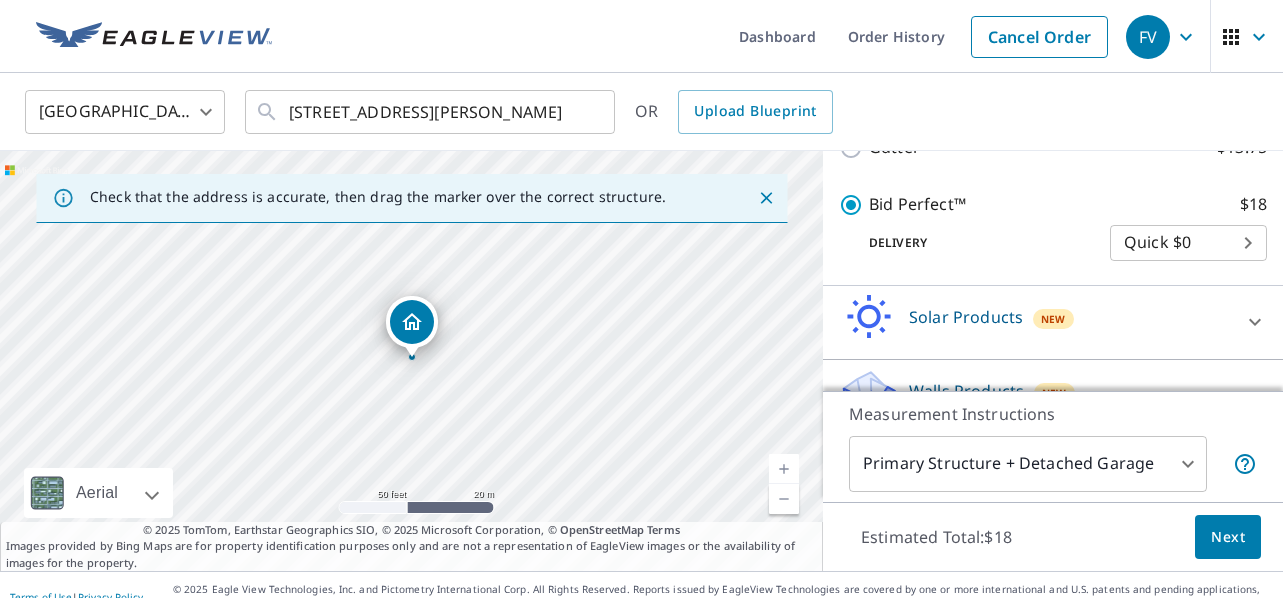 scroll, scrollTop: 550, scrollLeft: 0, axis: vertical 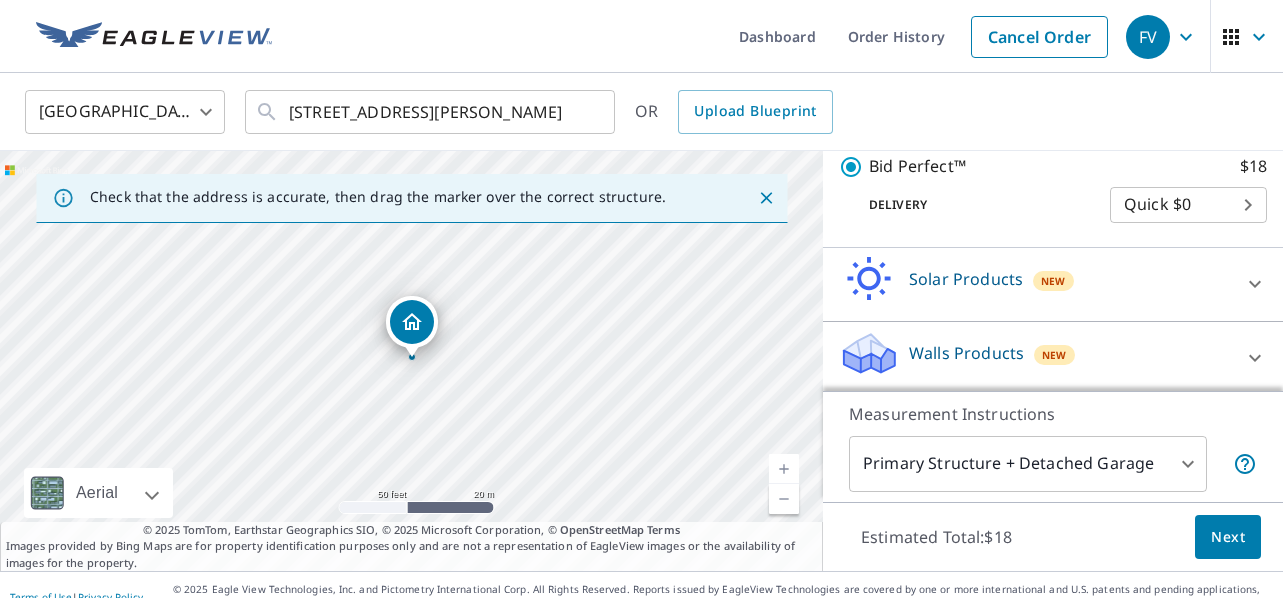 click 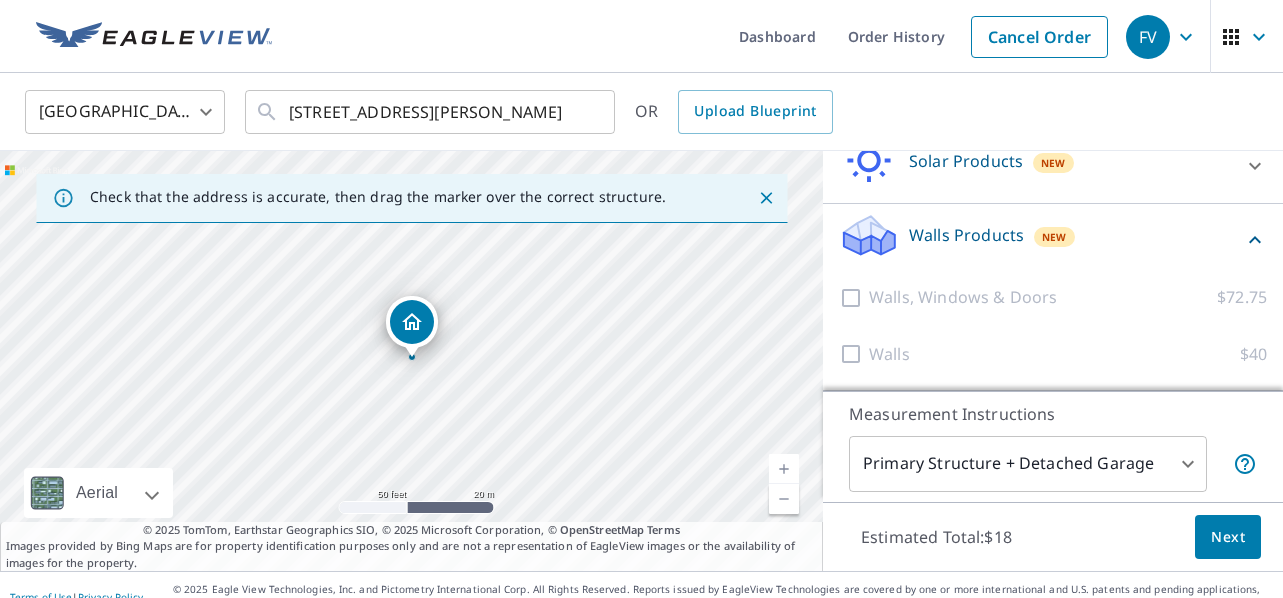 scroll, scrollTop: 692, scrollLeft: 0, axis: vertical 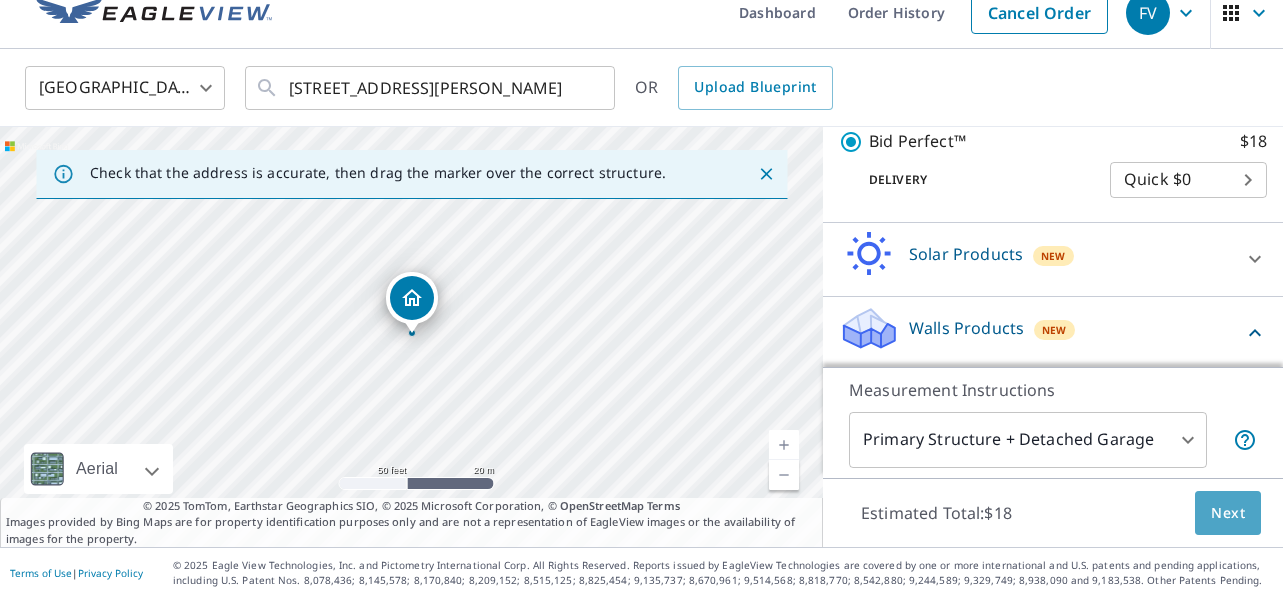 click on "Next" at bounding box center [1228, 513] 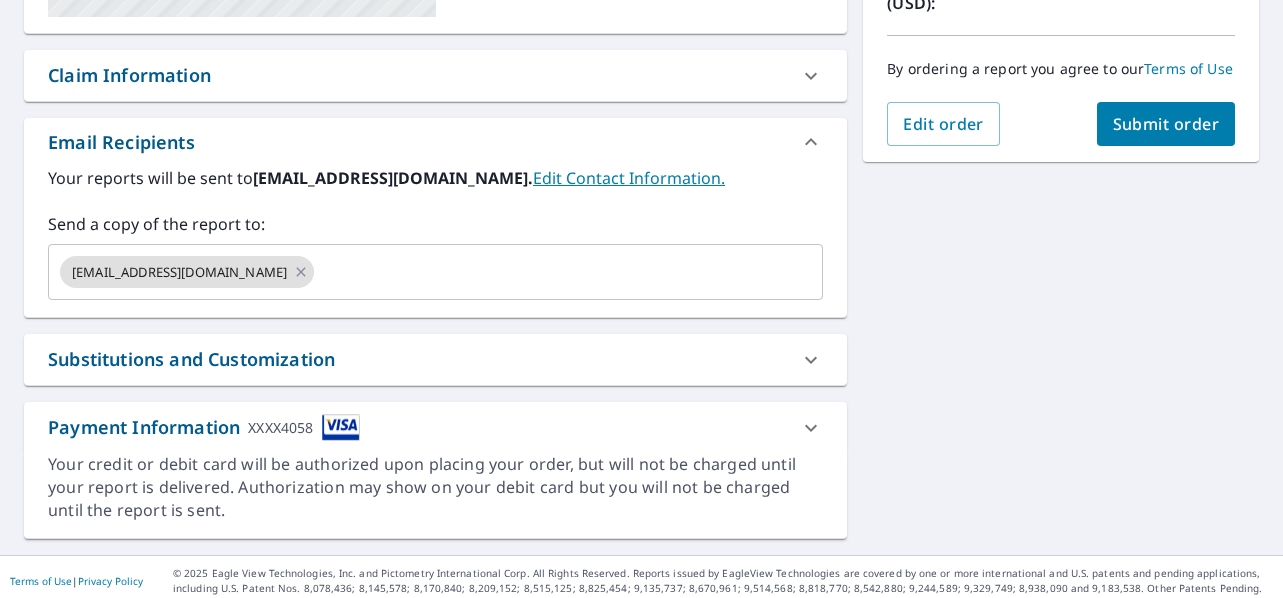 scroll, scrollTop: 496, scrollLeft: 0, axis: vertical 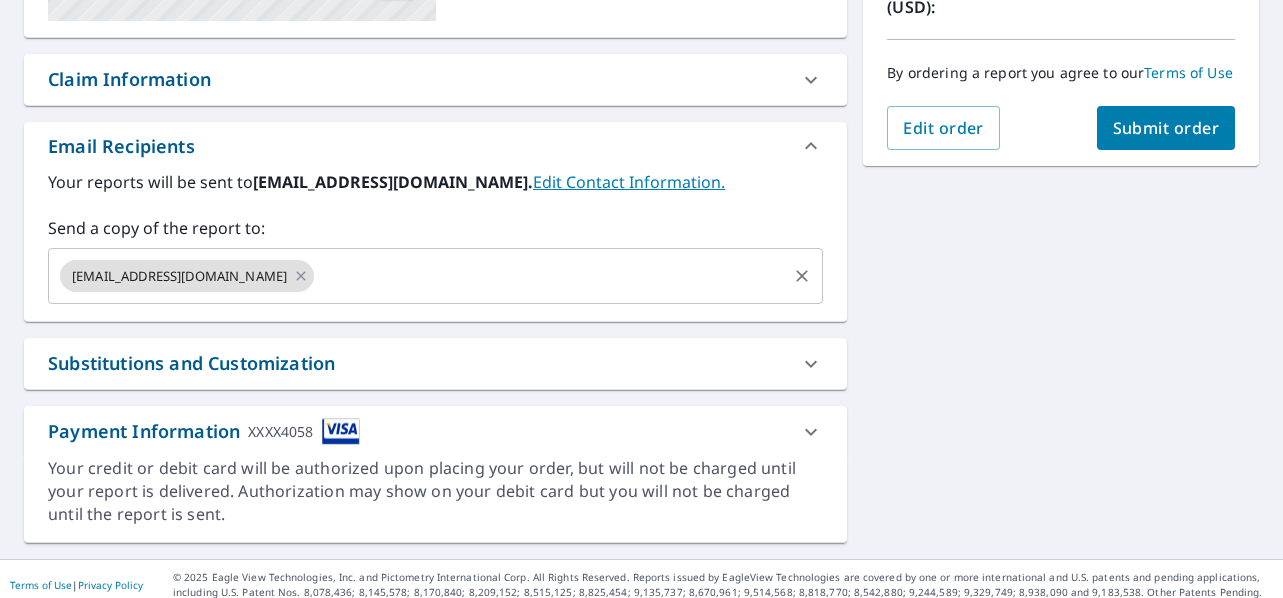 click on "[EMAIL_ADDRESS][DOMAIN_NAME] ​" at bounding box center (435, 276) 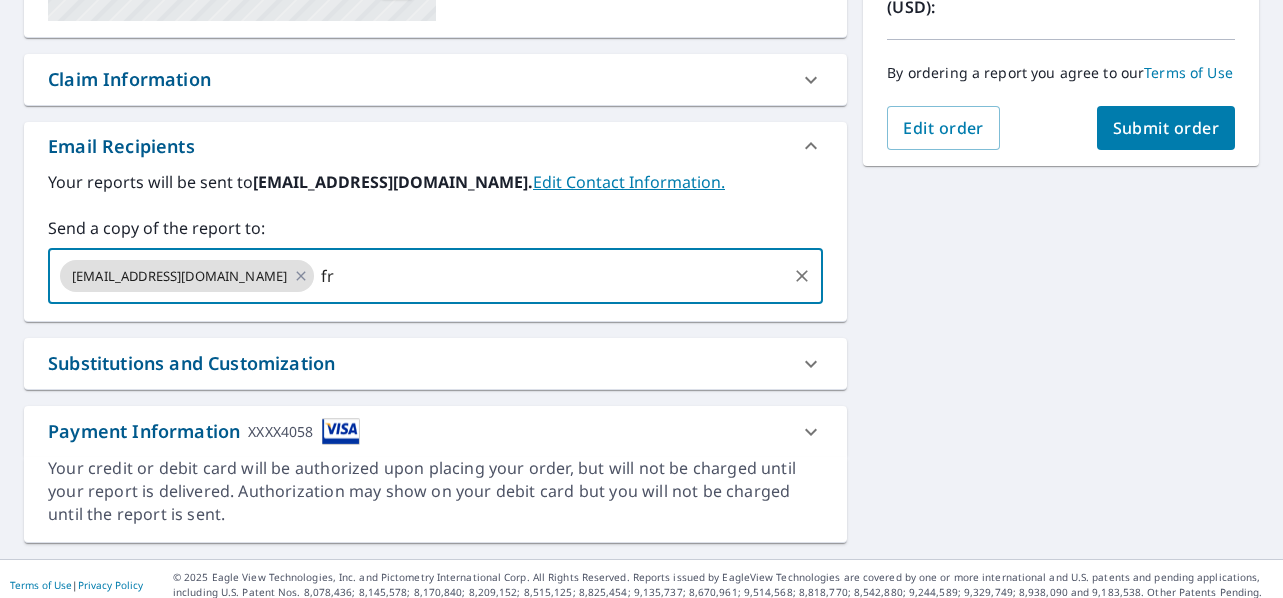 type on "[EMAIL_ADDRESS][DOMAIN_NAME]" 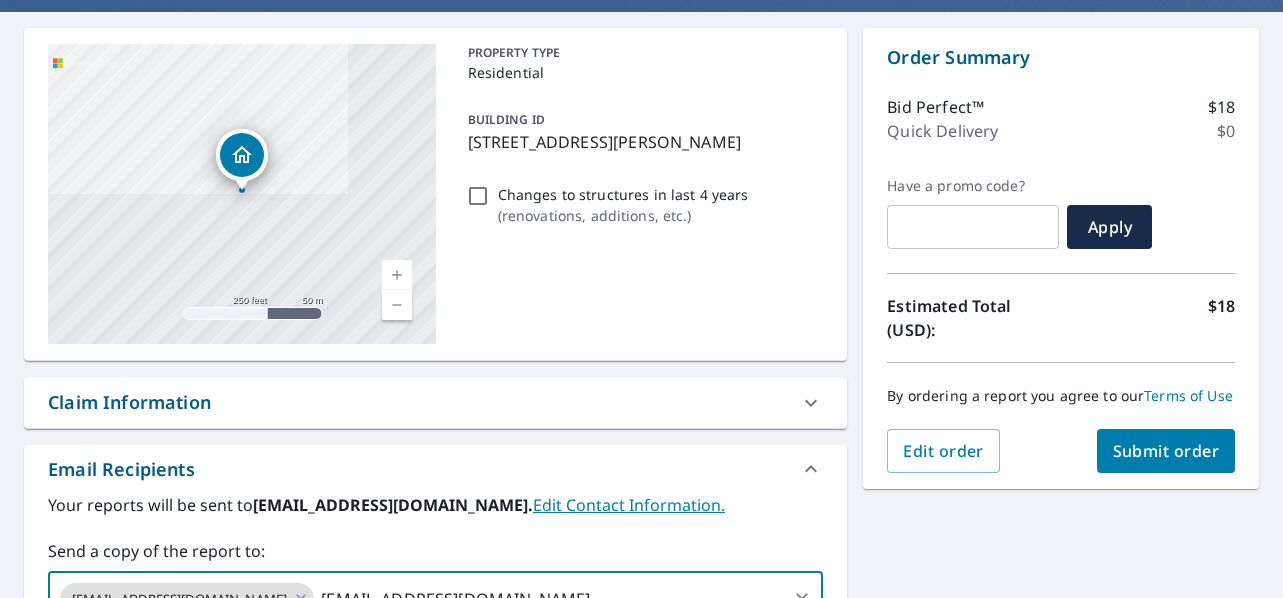 scroll, scrollTop: 161, scrollLeft: 0, axis: vertical 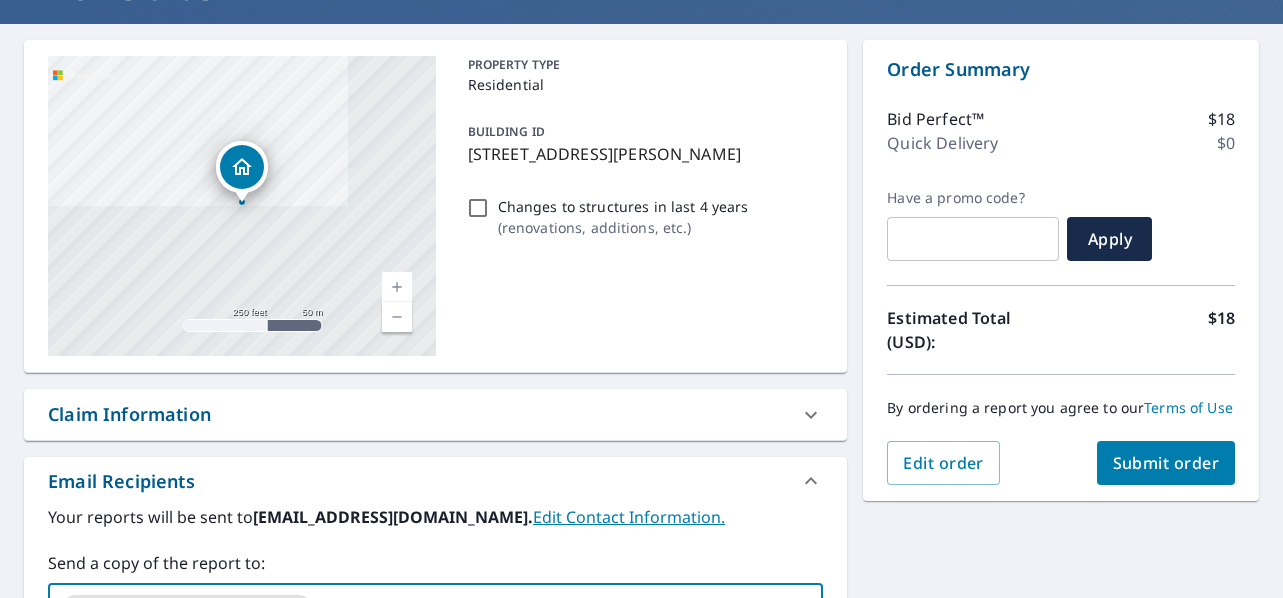 click on "Submit order" at bounding box center (1166, 463) 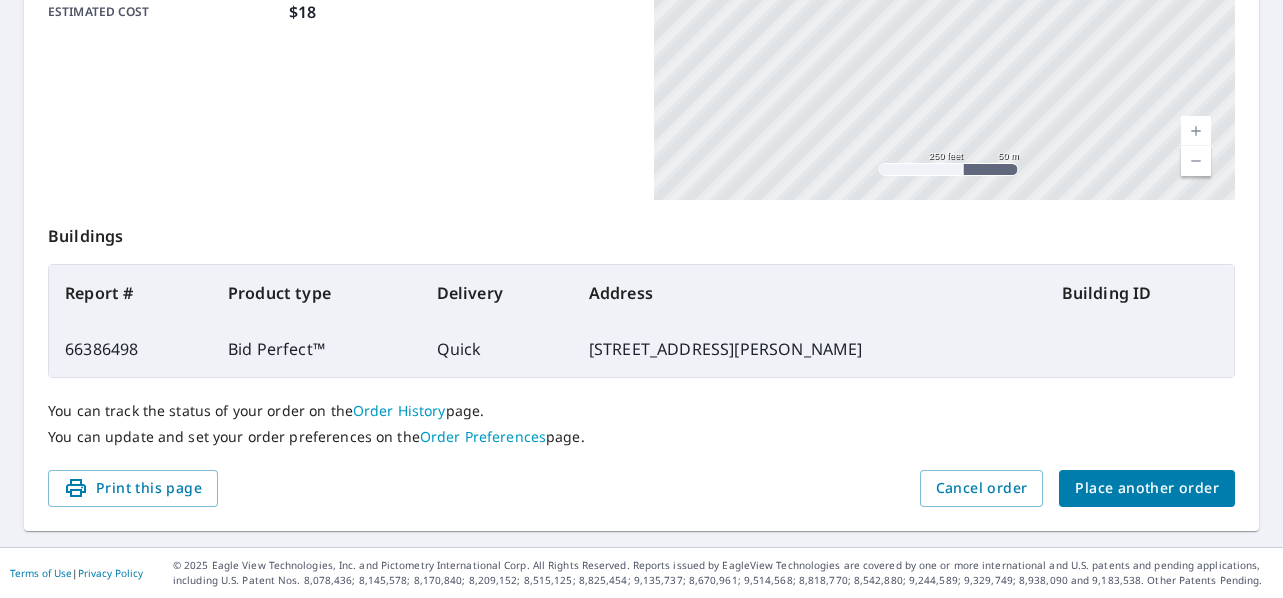 scroll, scrollTop: 0, scrollLeft: 0, axis: both 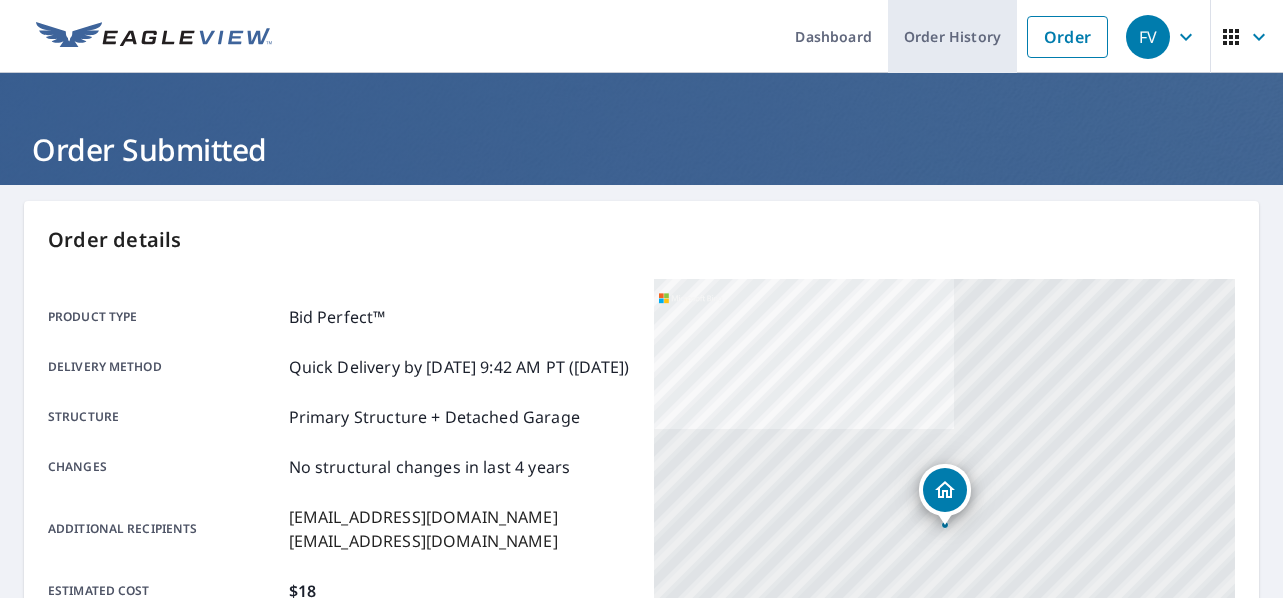 click on "Order History" at bounding box center [952, 36] 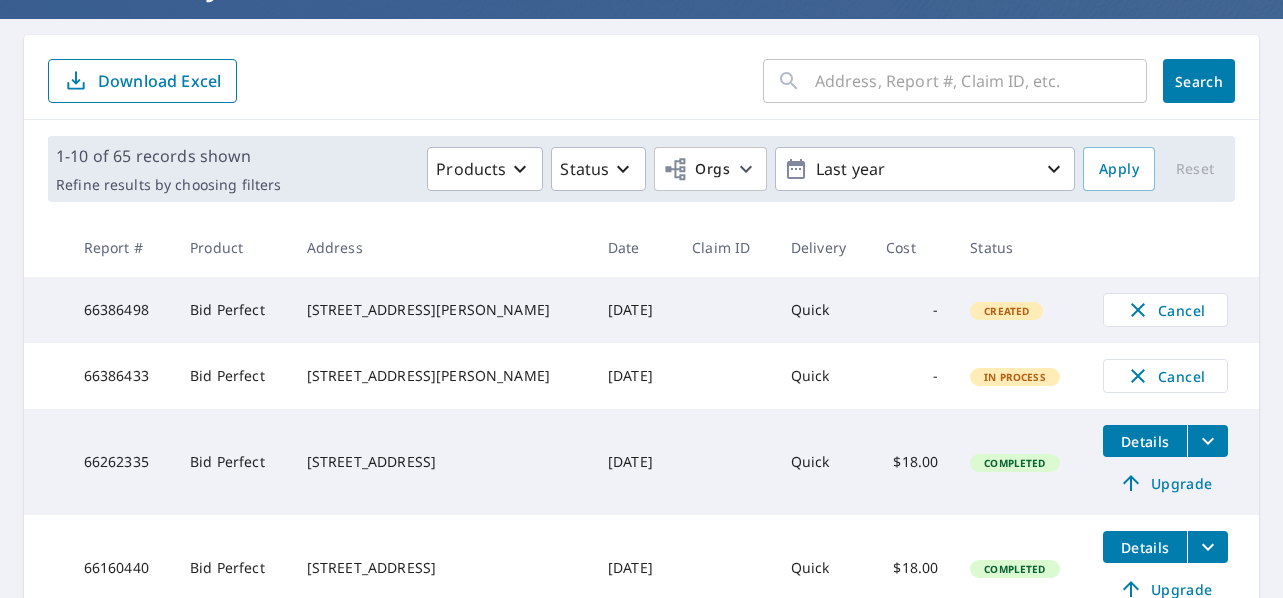 scroll, scrollTop: 173, scrollLeft: 0, axis: vertical 